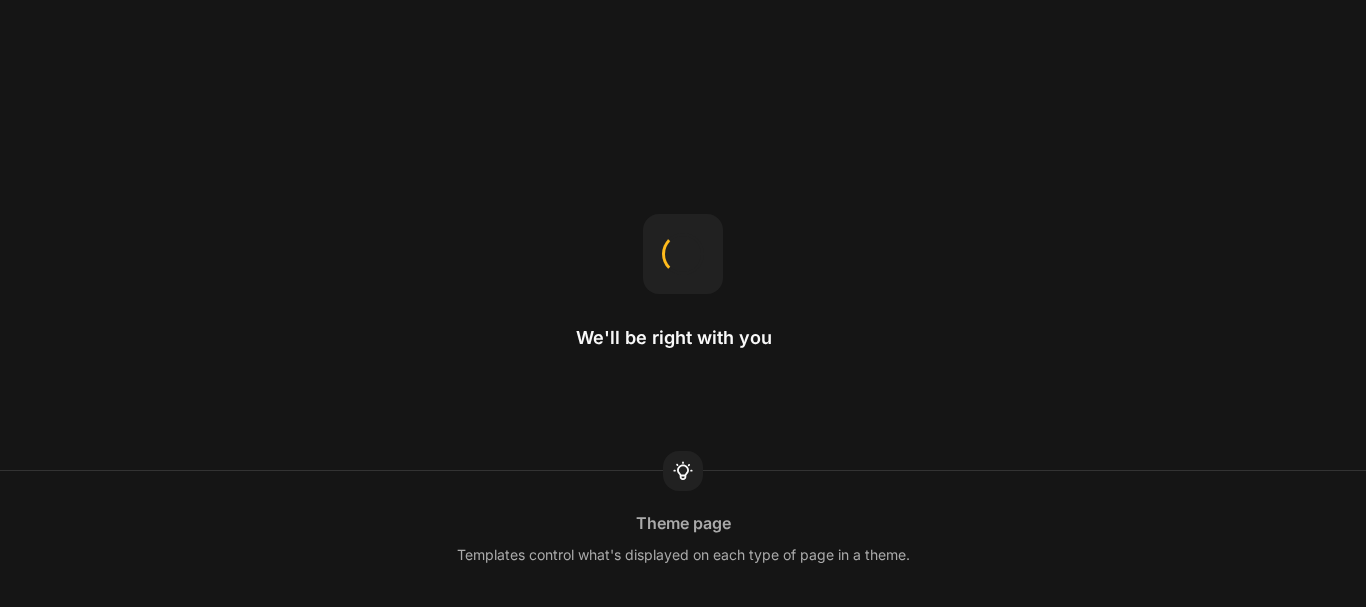 scroll, scrollTop: 0, scrollLeft: 0, axis: both 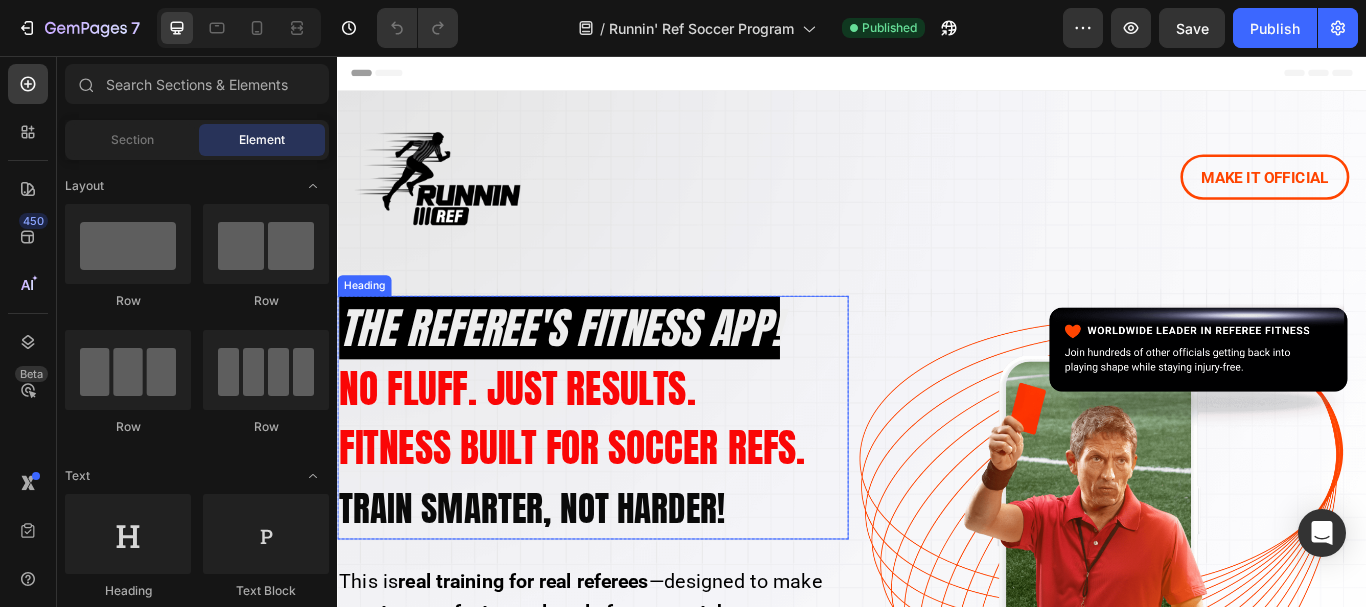 click on "No Fluff. Just Results." at bounding box center [547, 443] 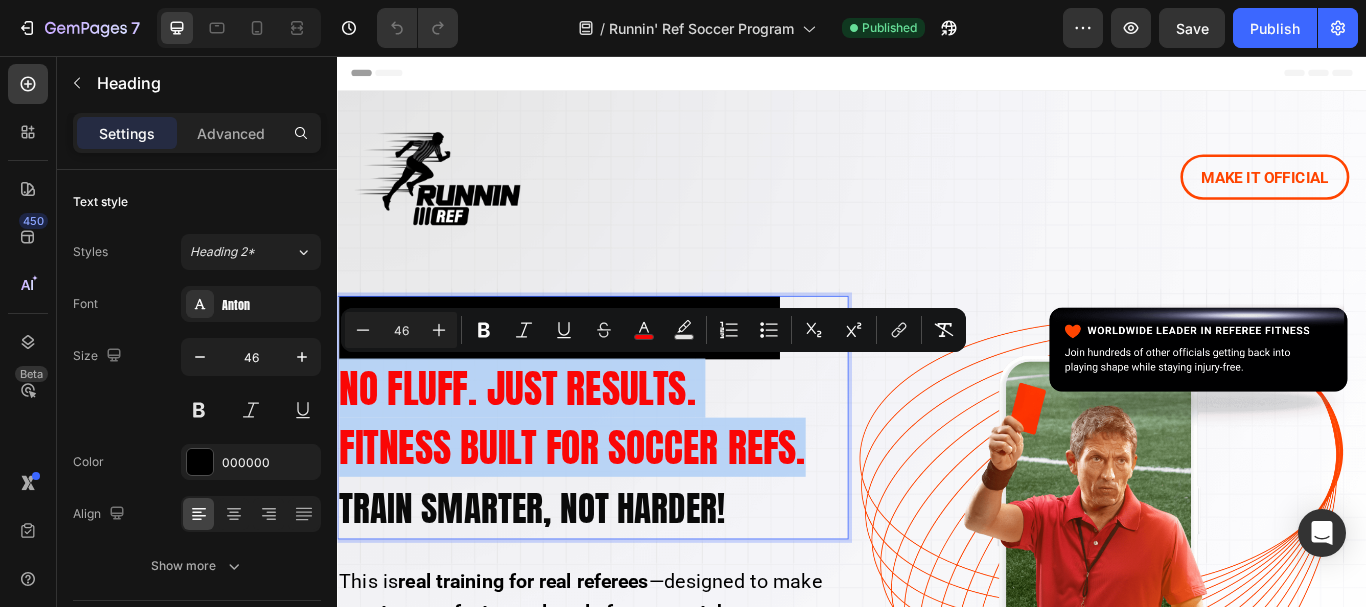 drag, startPoint x: 342, startPoint y: 440, endPoint x: 882, endPoint y: 504, distance: 543.77936 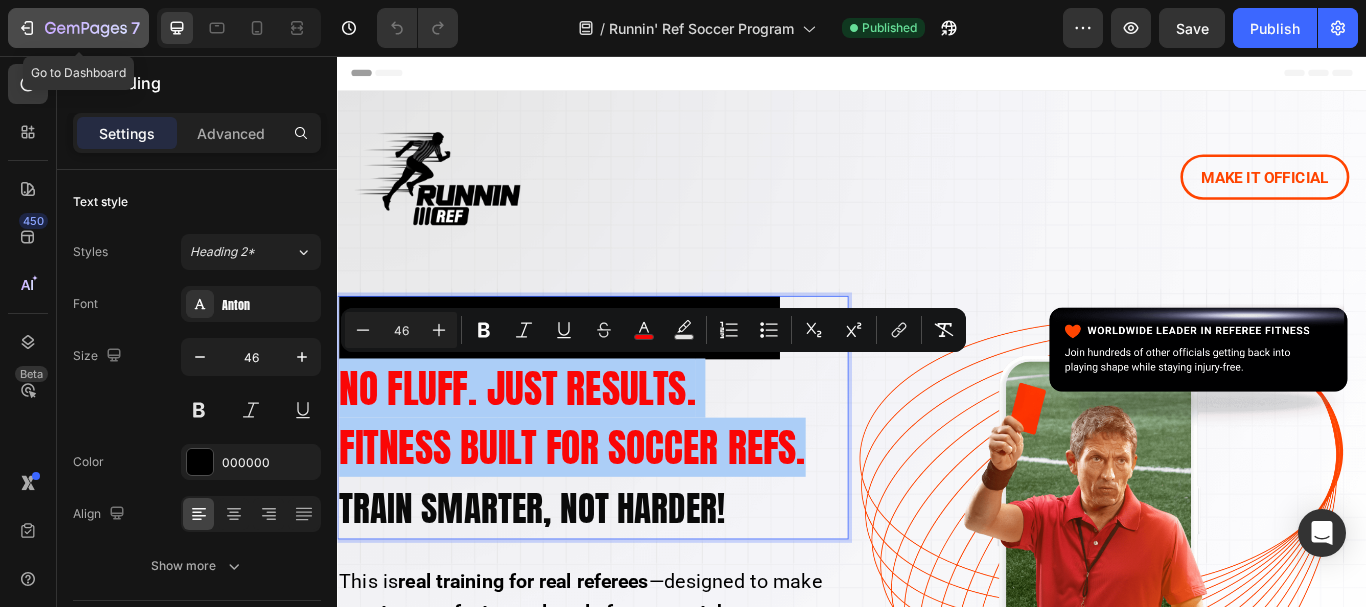 click 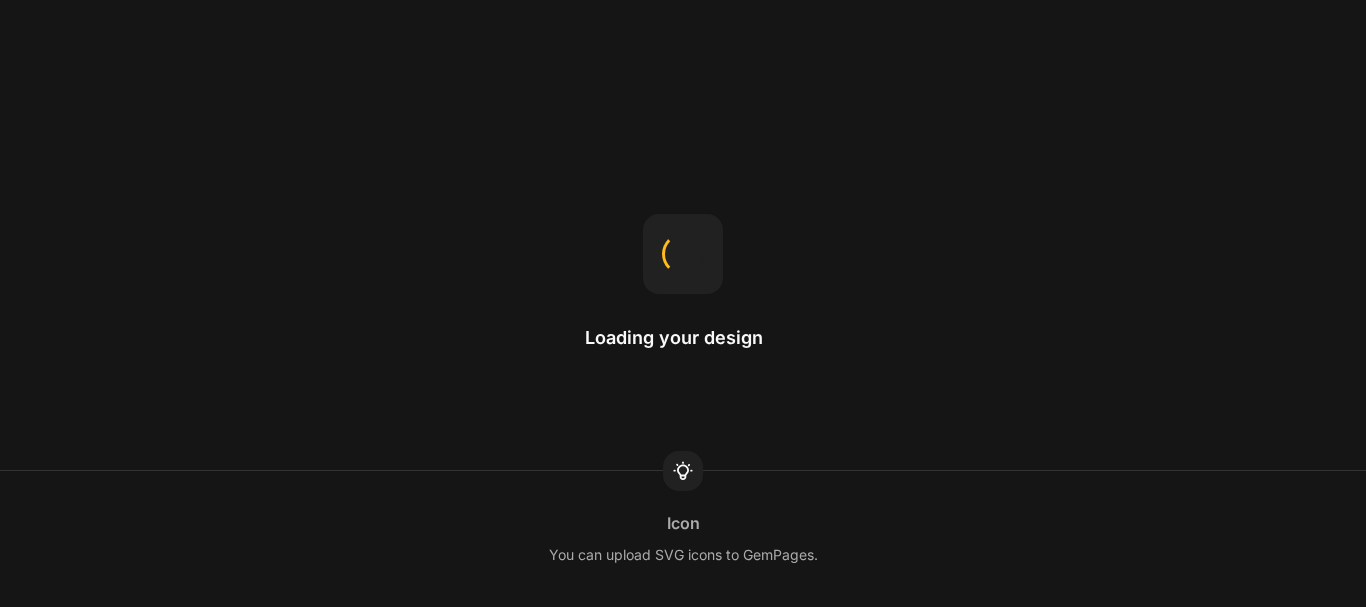 scroll, scrollTop: 0, scrollLeft: 0, axis: both 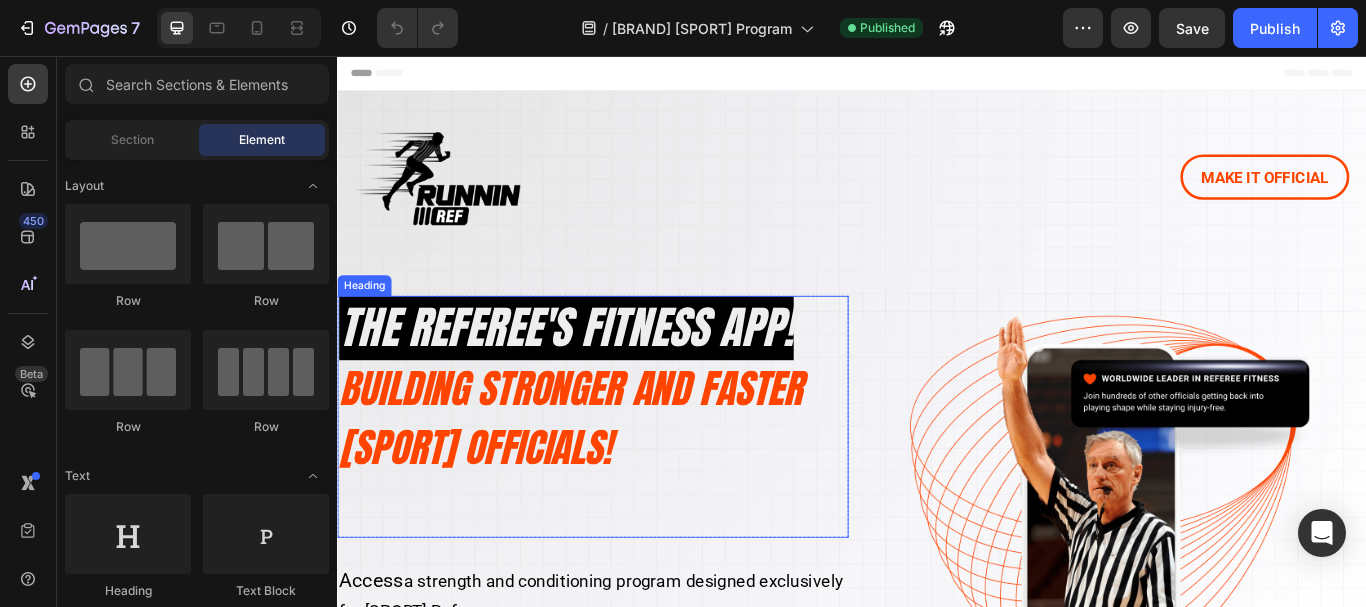 click on "BUILDING STRONGER AND FASTER [SPORT] officials!" at bounding box center (609, 478) 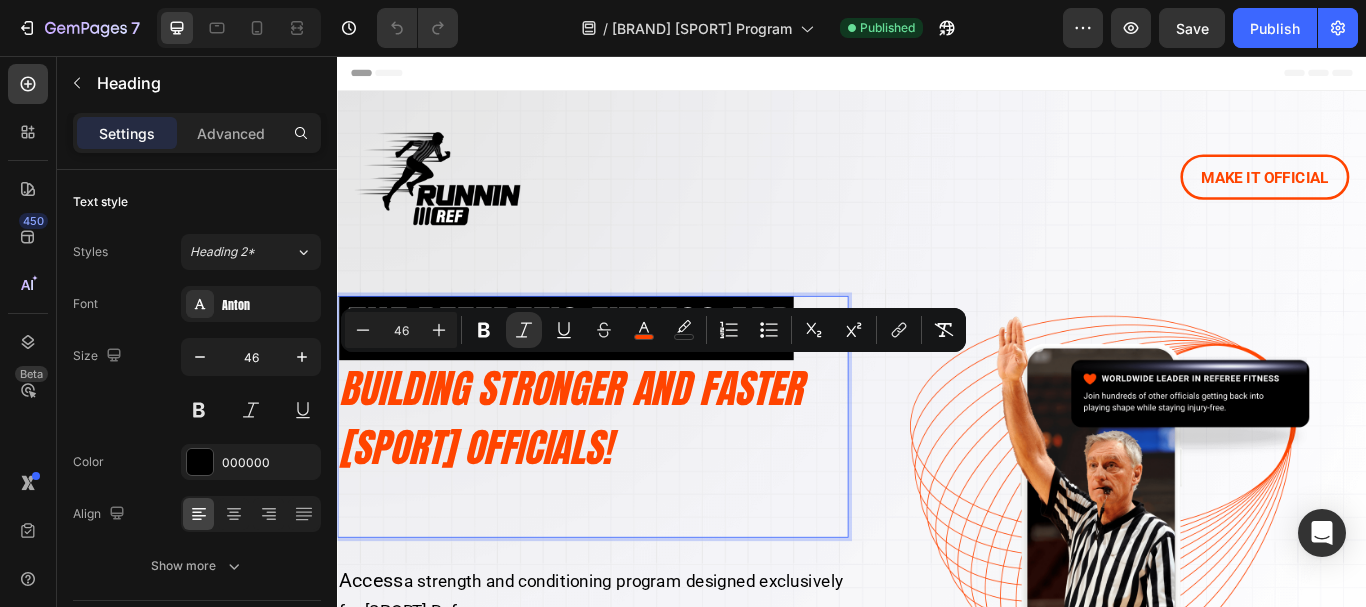drag, startPoint x: 346, startPoint y: 439, endPoint x: 761, endPoint y: 496, distance: 418.89618 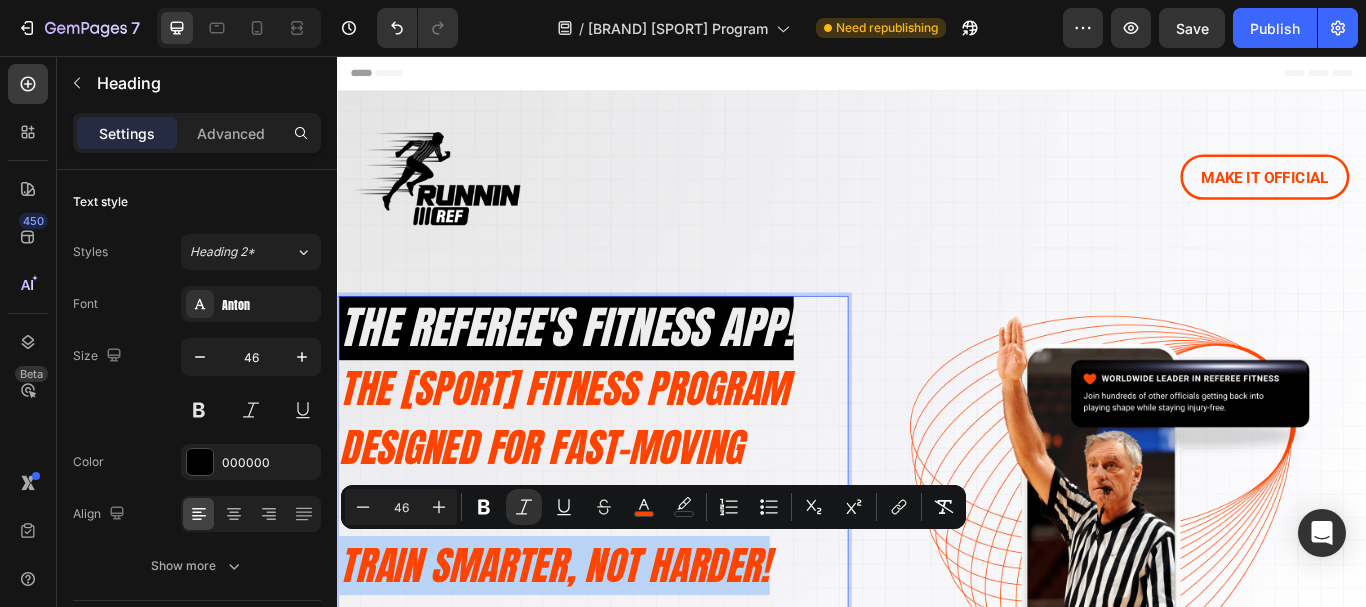 drag, startPoint x: 852, startPoint y: 642, endPoint x: 345, endPoint y: 637, distance: 507.02466 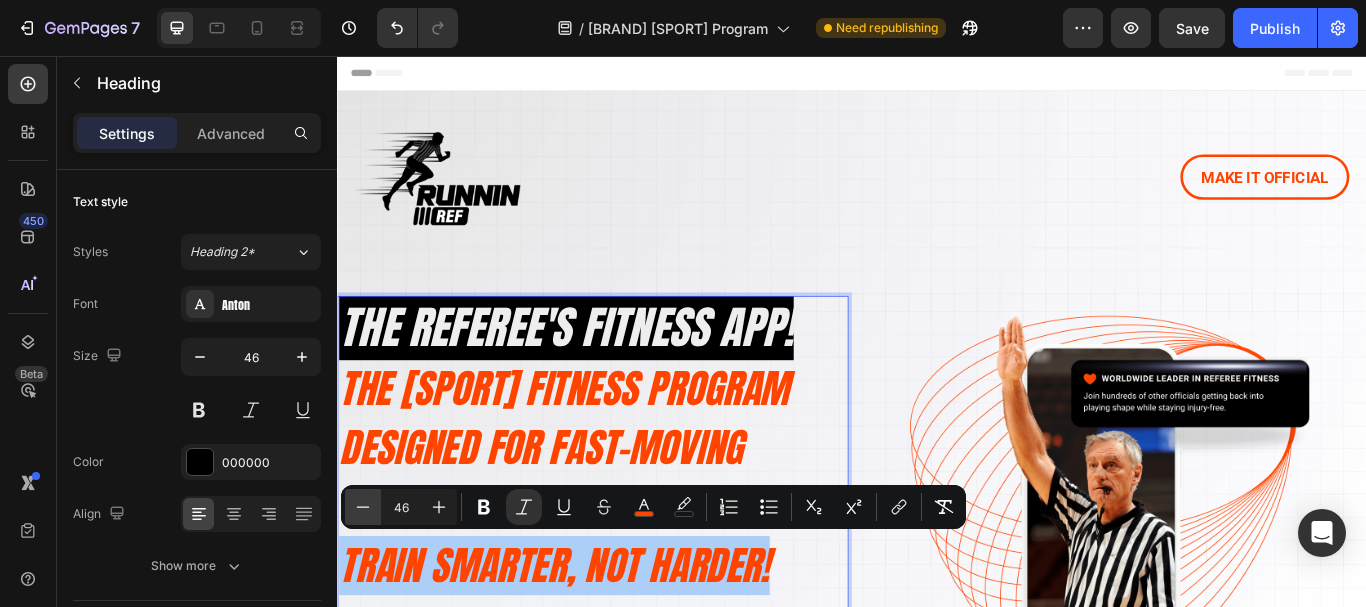 click 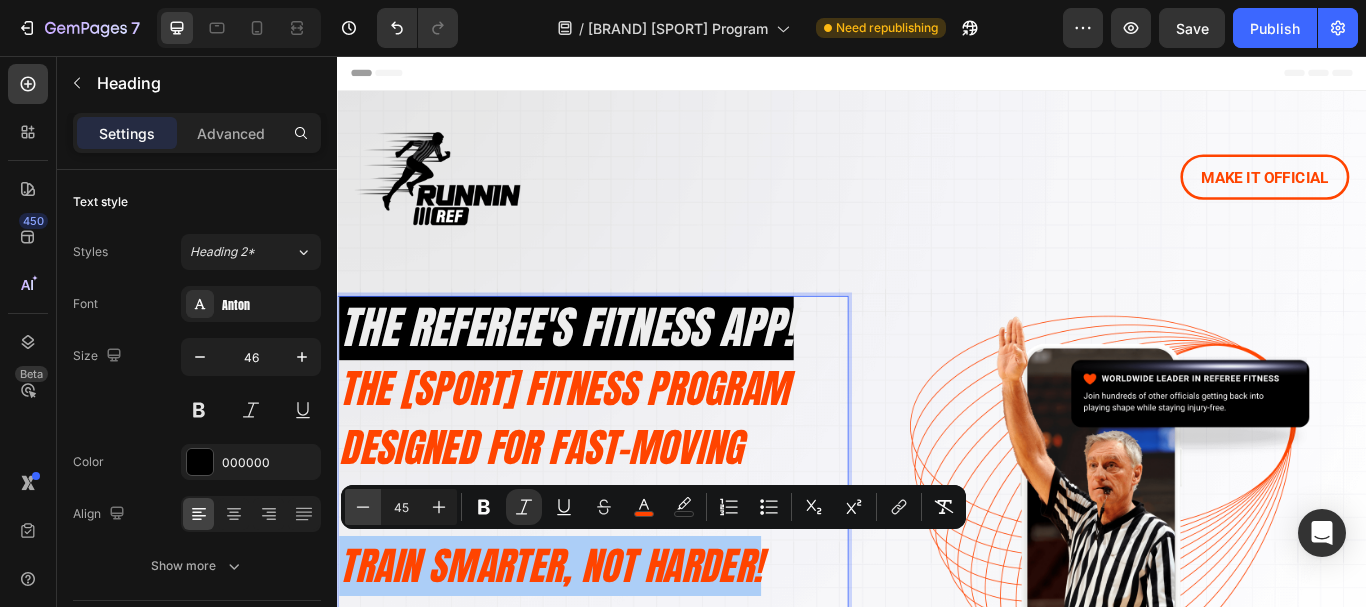click 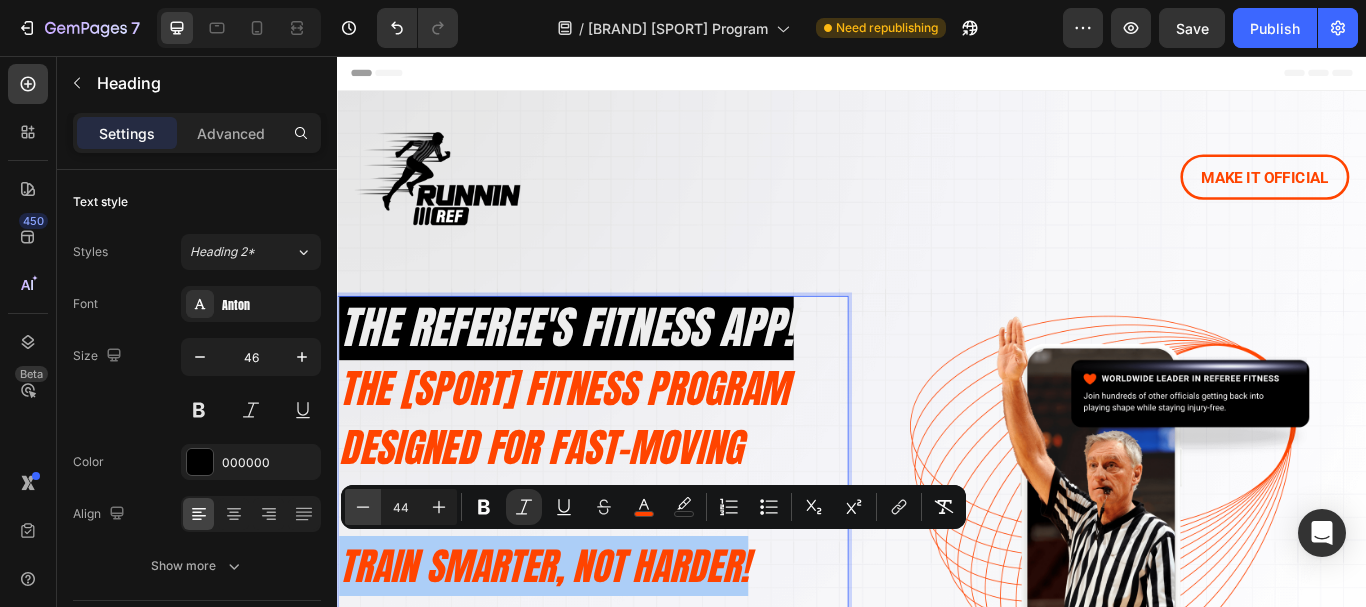 click 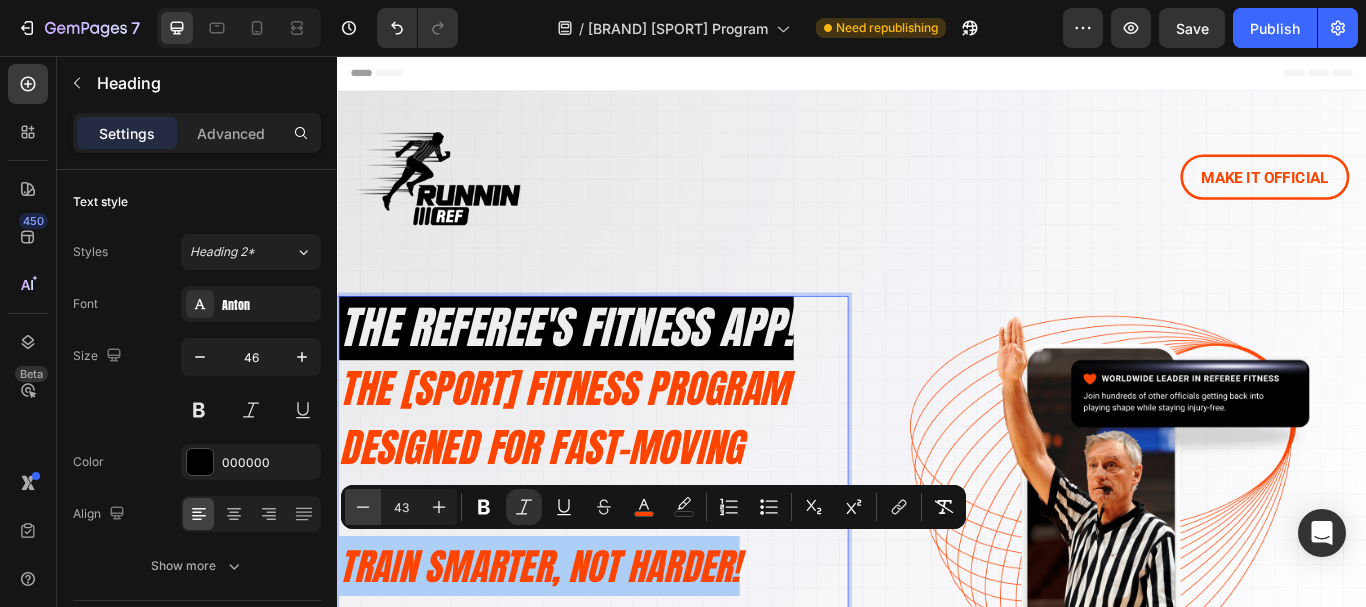 click 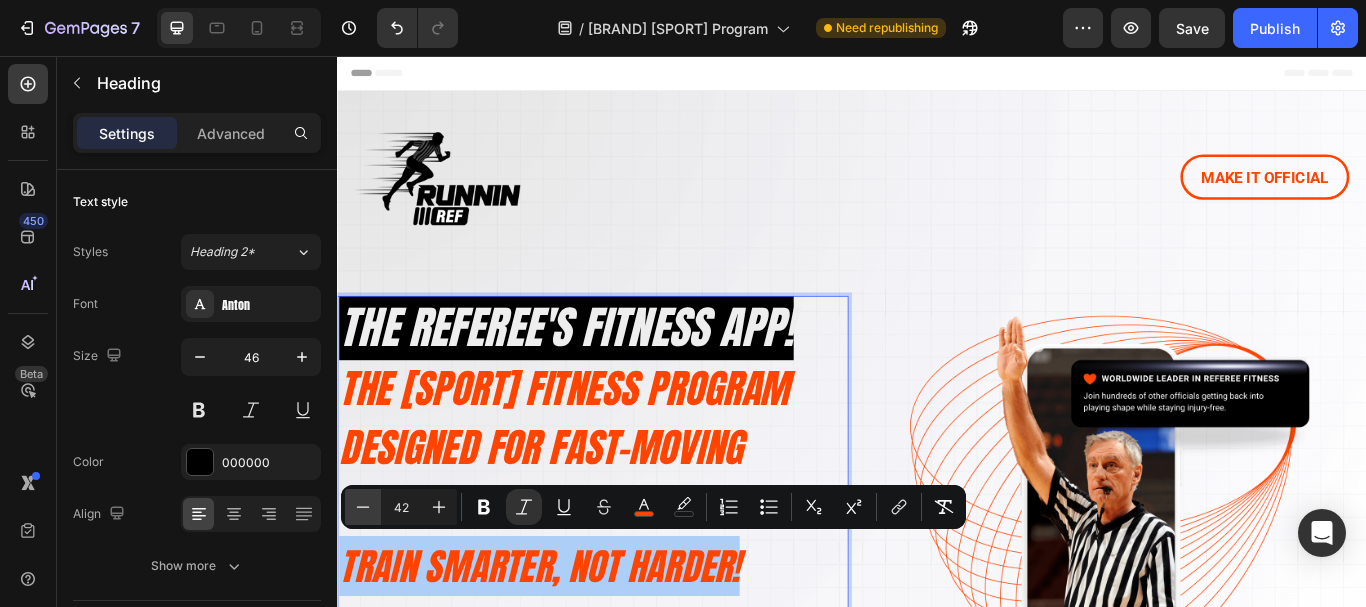 click 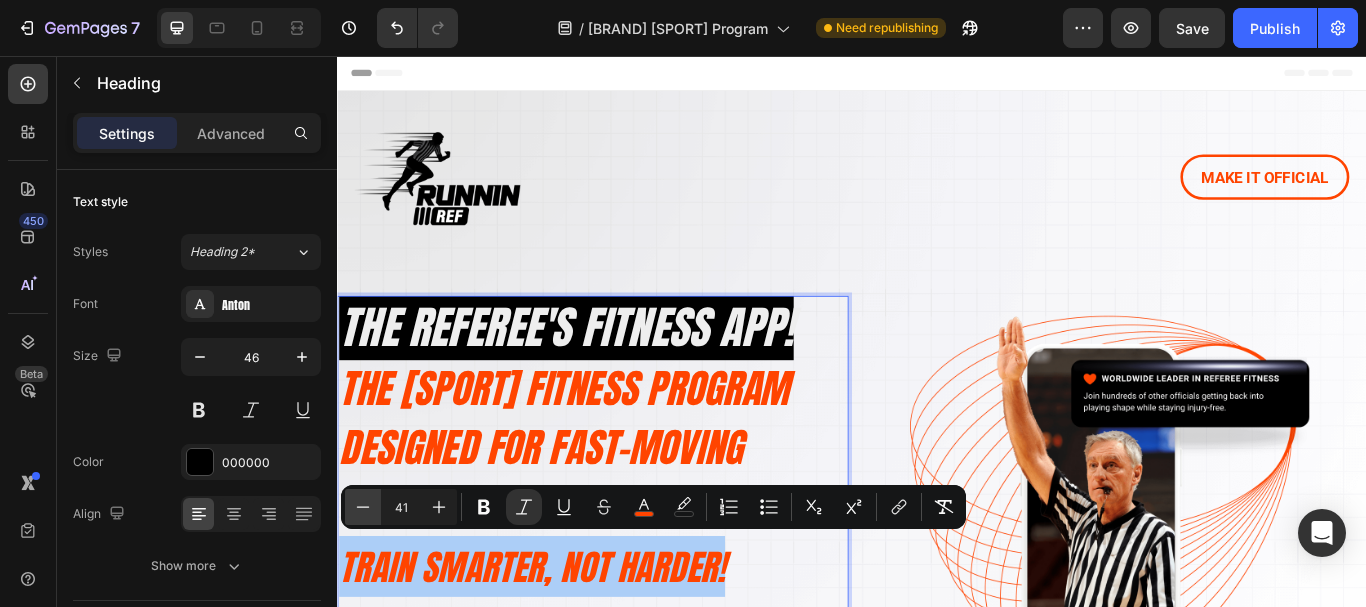 click 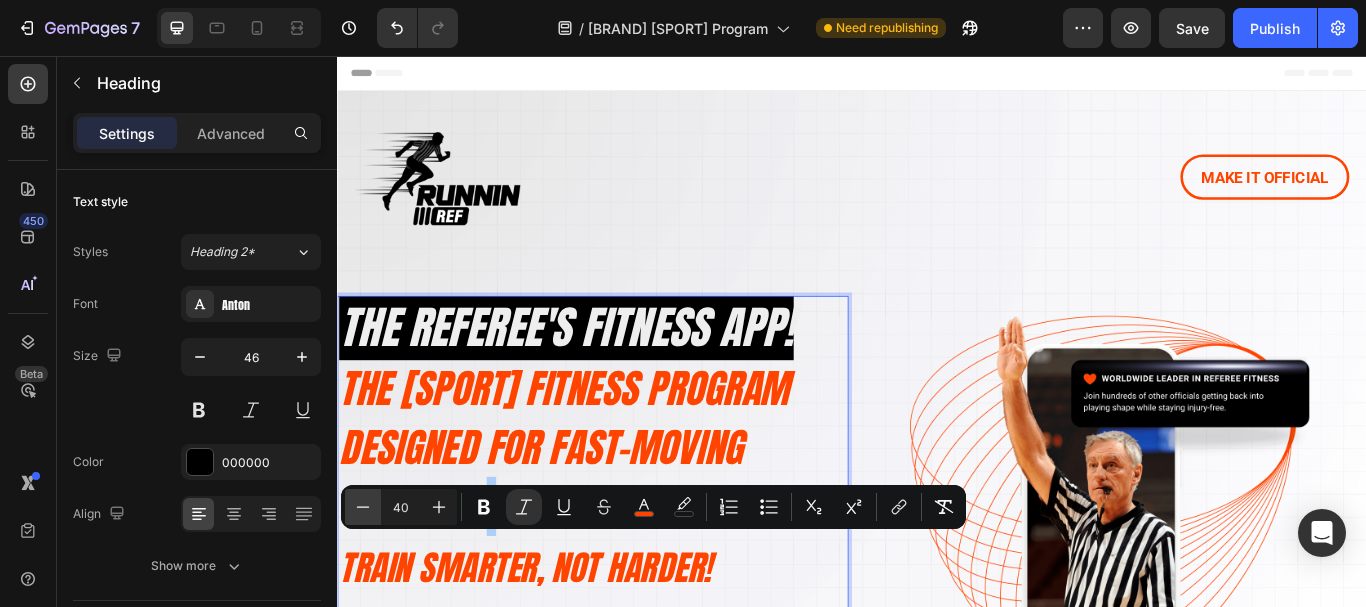 click 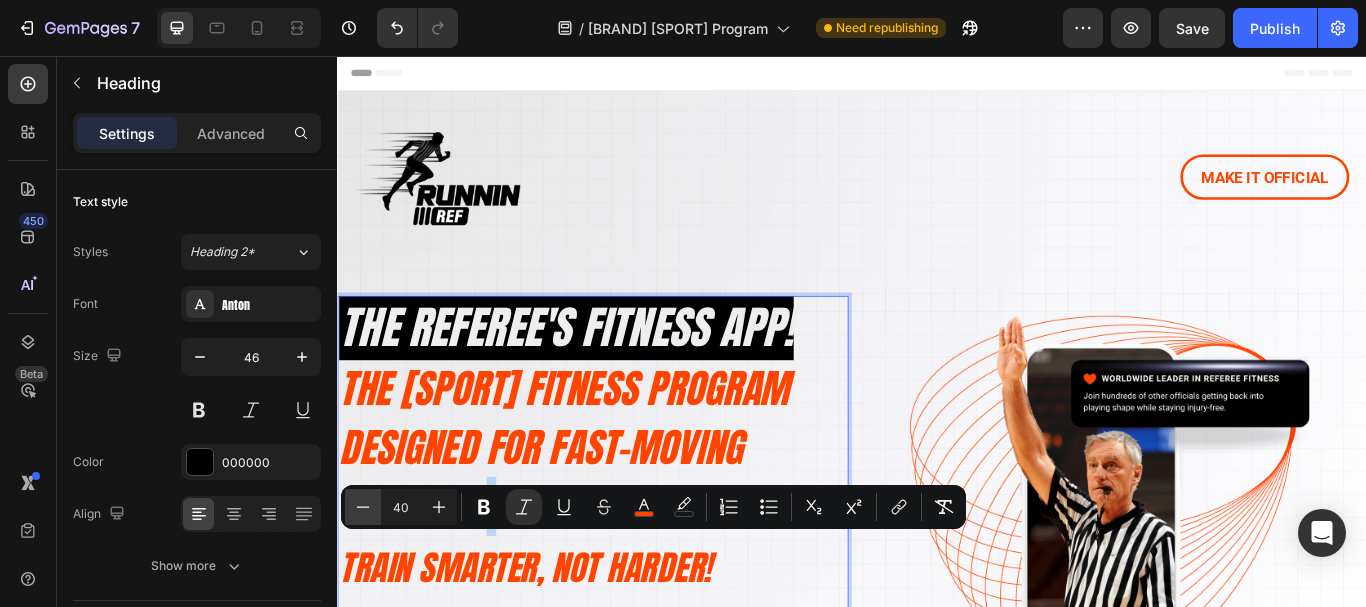 type on "39" 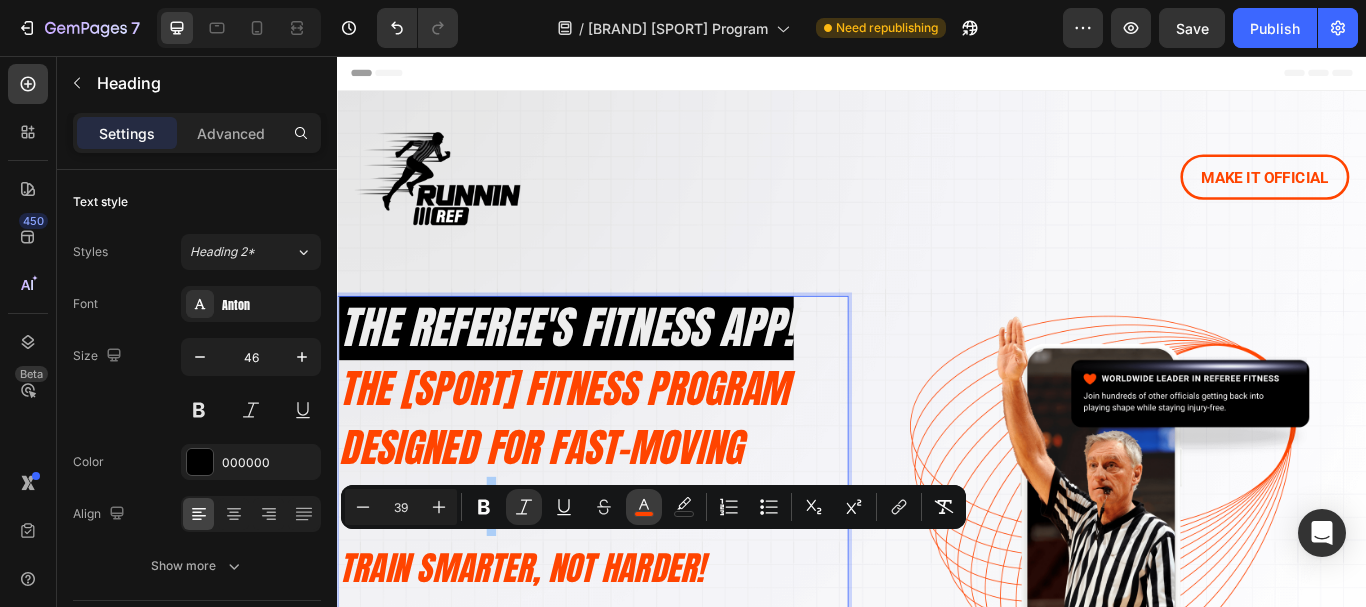 click 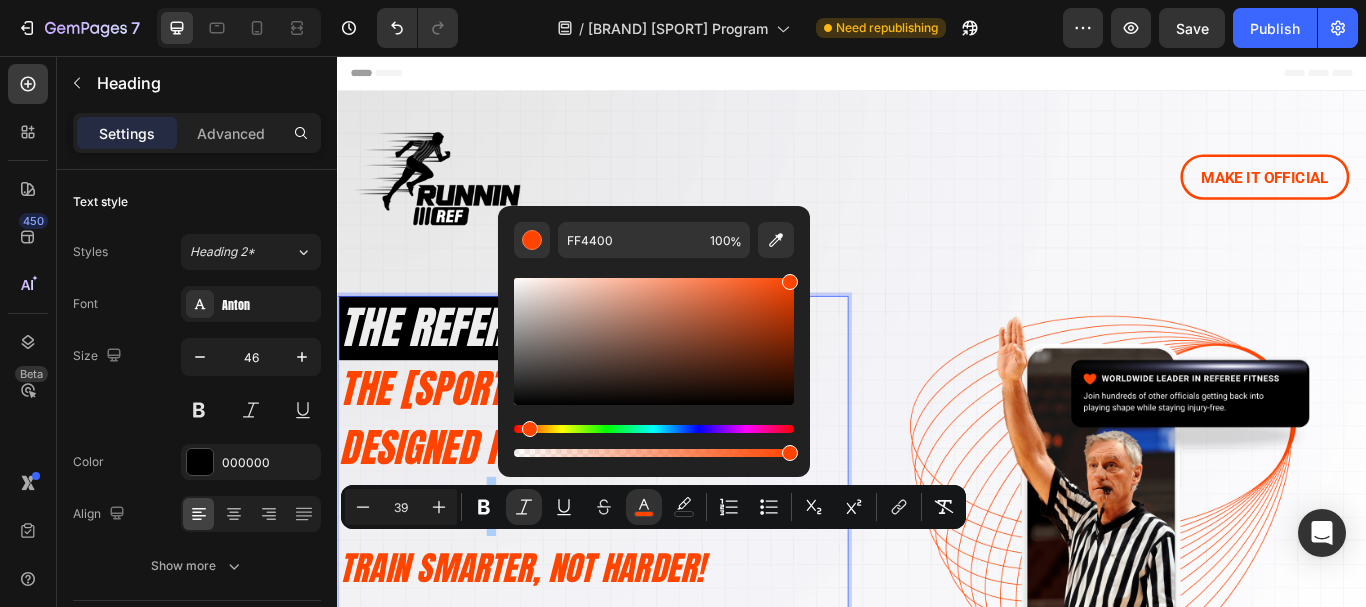 click at bounding box center [654, 341] 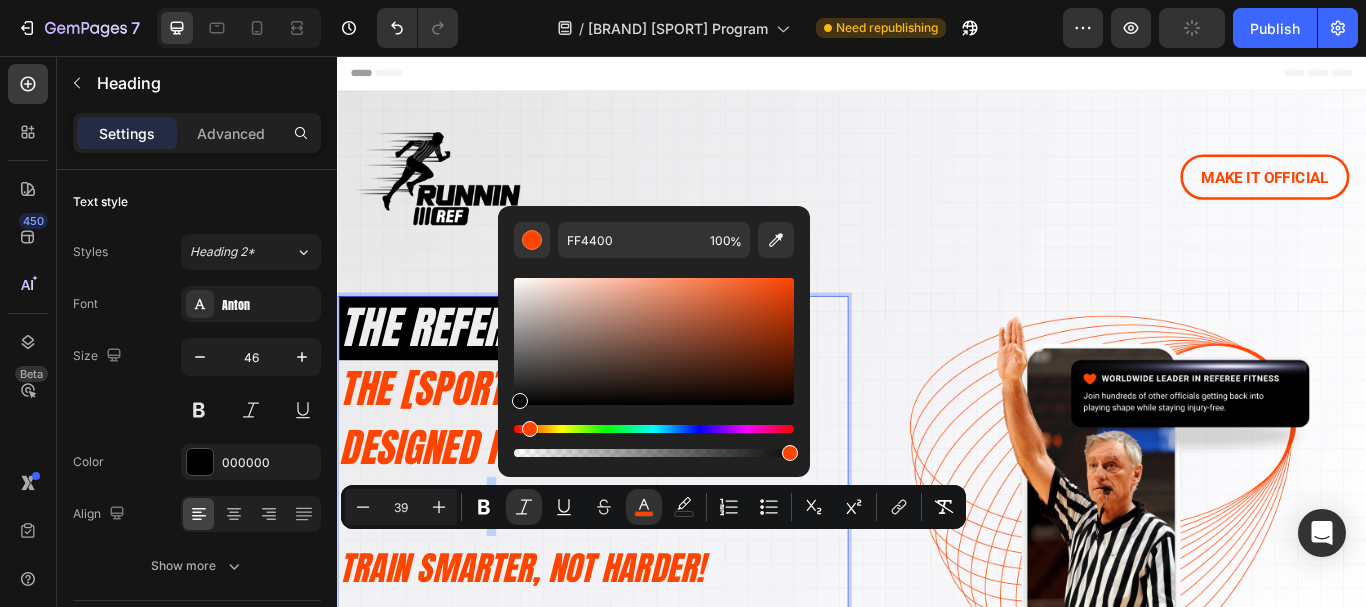 type on "0A0A0A" 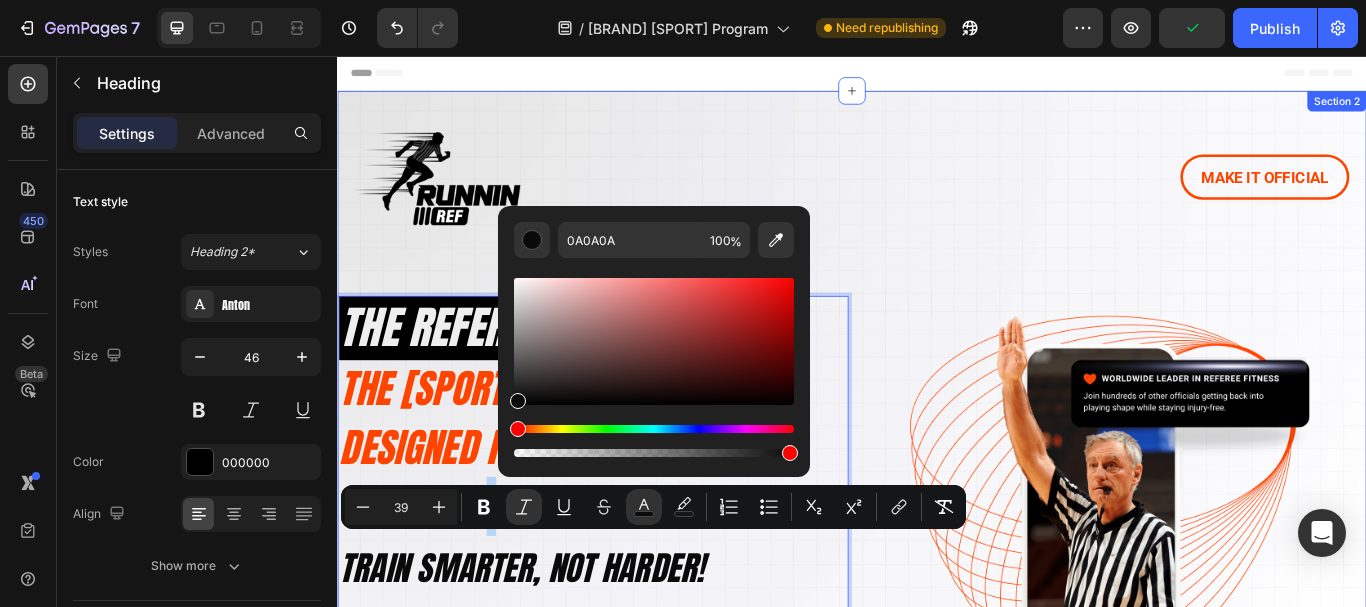 click on "Image MAKE IT OFFICIAL Button Row The REFEREE's fitness app! The [SPORT] Fitness Program Designed for Fast-Moving Officials! Train smarter, not harder! Heading 0 The REFEREE fitness app HELPING [SPORT] officials keep up with athletes Heading Row Access a strength and conditioning program designed exclusively for [SPORT] Referees. Text Block New workouts updated every Sunday Get personalized coaching from experts X-tra Focus on proper warmups and injury-prevention Item List LET'S GO! SIGN ME UP! Button Image Image Row As Seen With Text Block Image Image Image Image Image Image Image Image Image Image Image Image Marquee Row Row OFFICIAL STATEMENTS Heading From the ones in stripes Text Block Row Video Verified User Item List Video Verified User Item List Video Verified User Item List Row Row" at bounding box center (937, 1064) 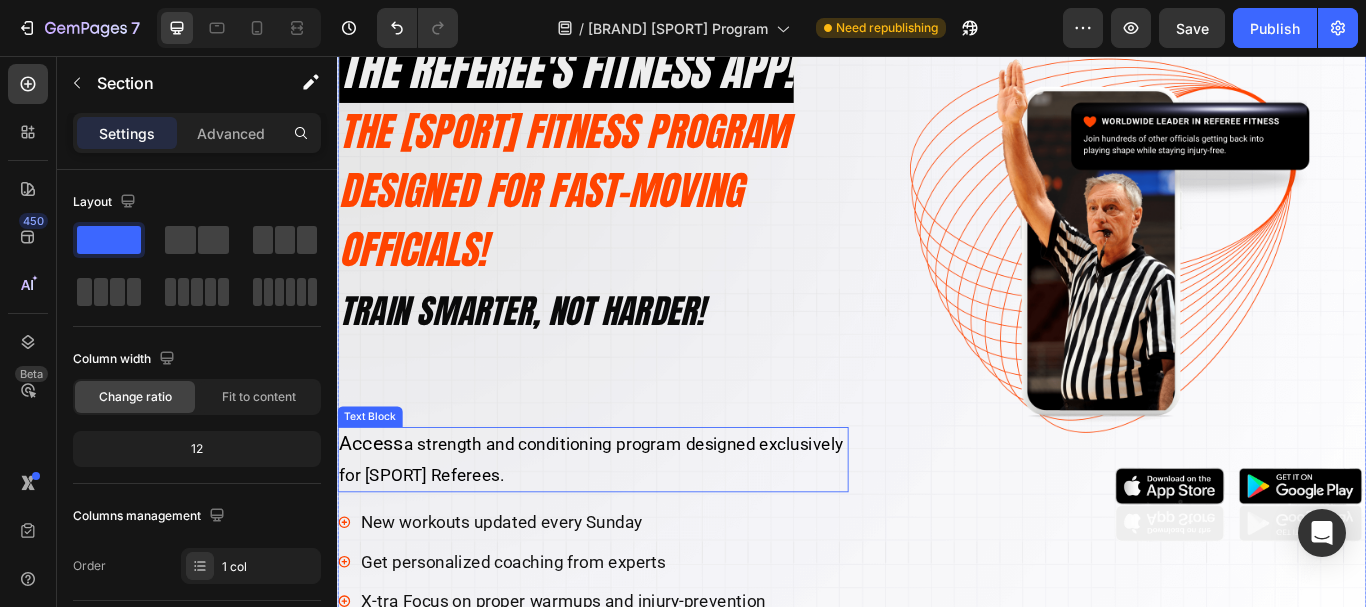 scroll, scrollTop: 400, scrollLeft: 0, axis: vertical 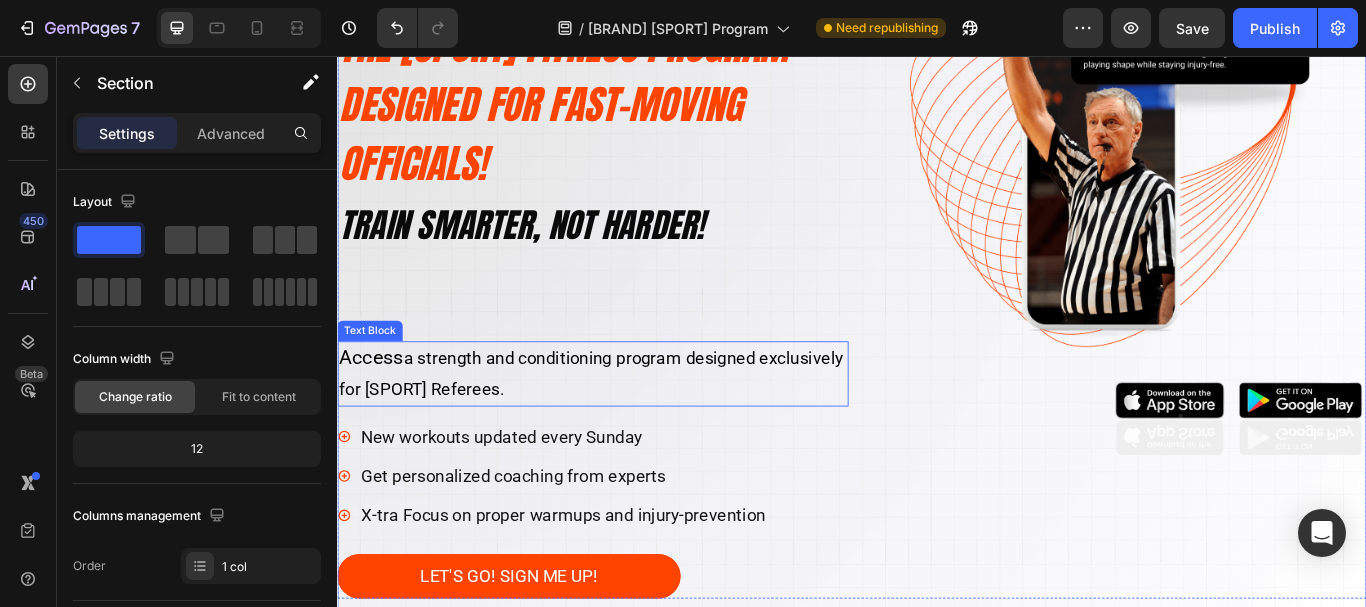 click on "Access" at bounding box center [376, 408] 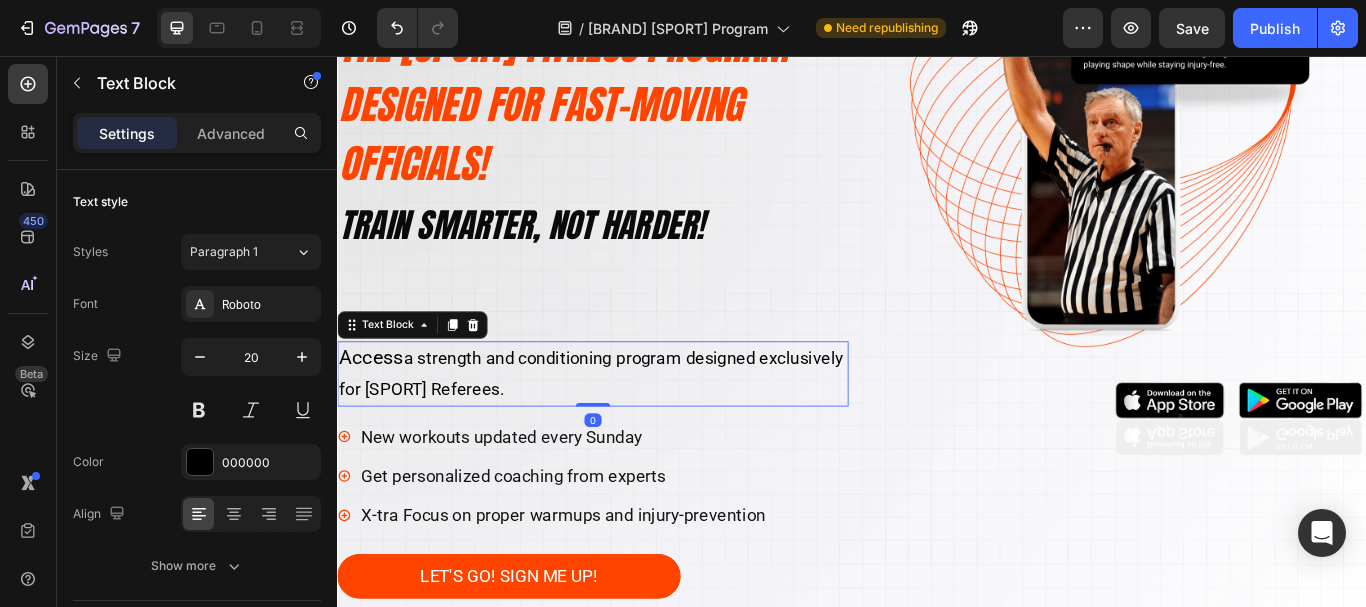 click on "Access" at bounding box center [376, 408] 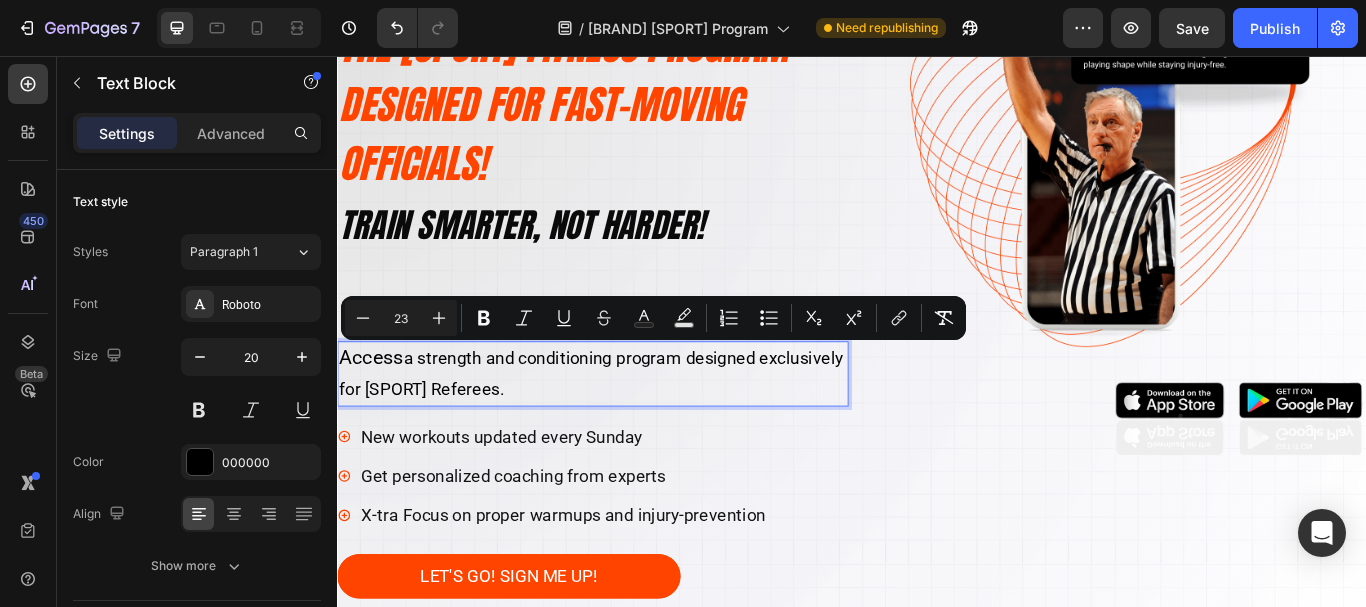 drag, startPoint x: 342, startPoint y: 407, endPoint x: 669, endPoint y: 450, distance: 329.8151 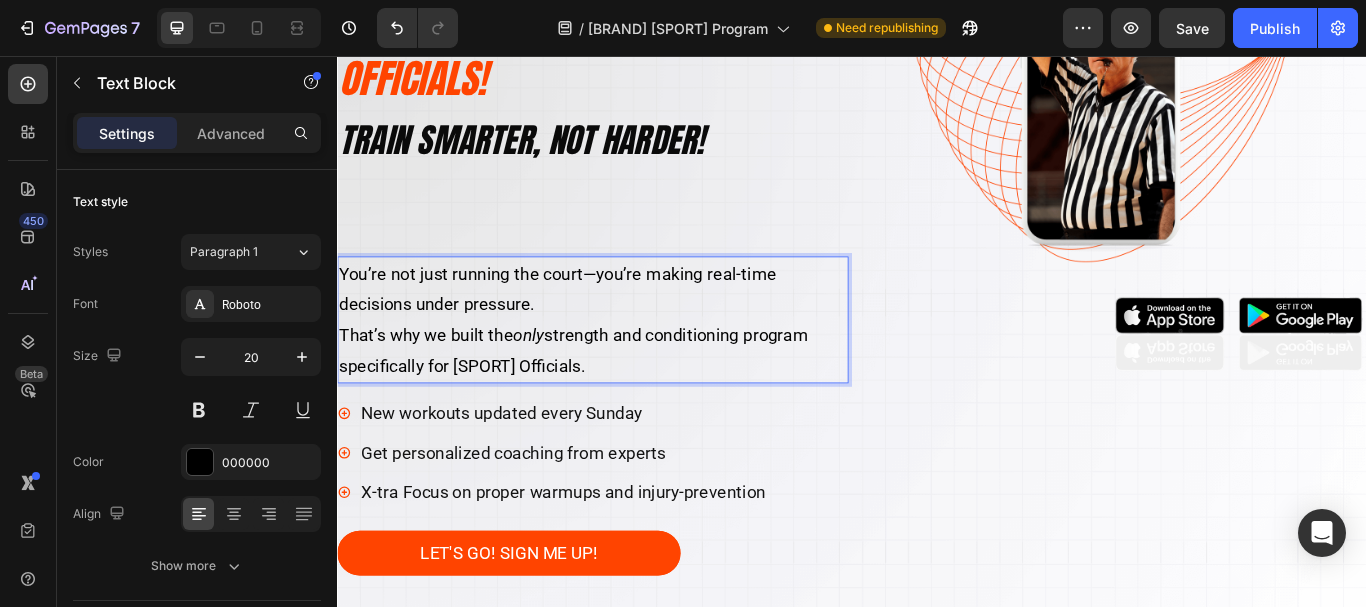 scroll, scrollTop: 500, scrollLeft: 0, axis: vertical 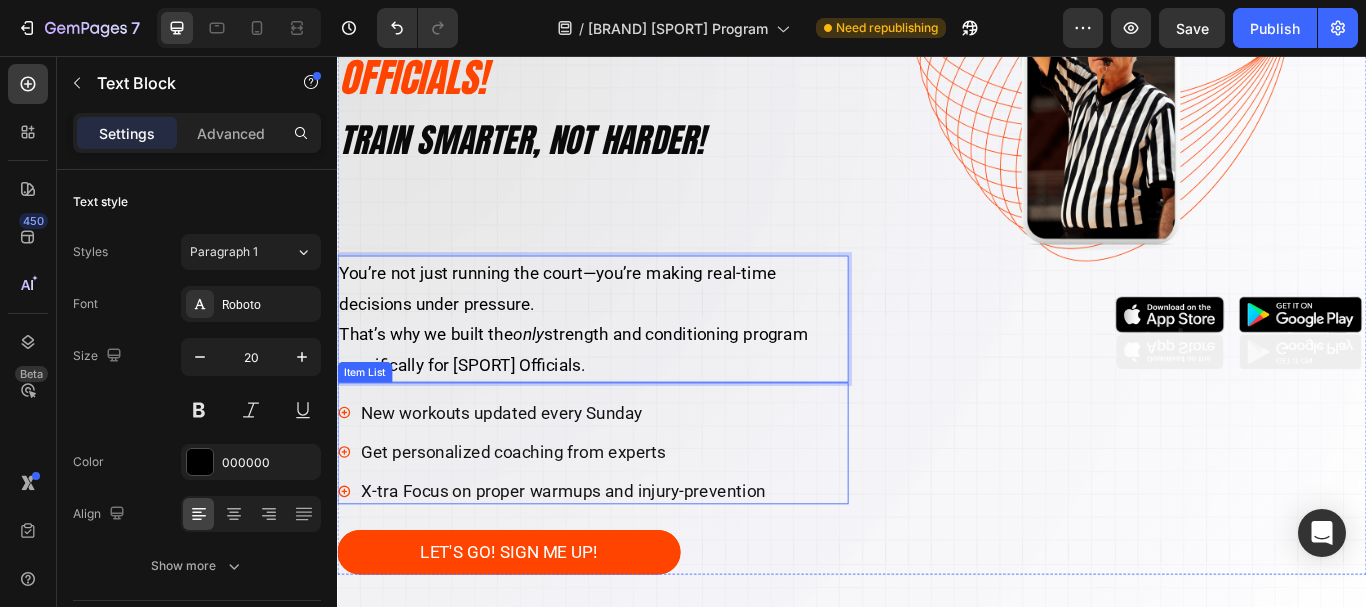 click on "New workouts updated every Sunday" at bounding box center [600, 472] 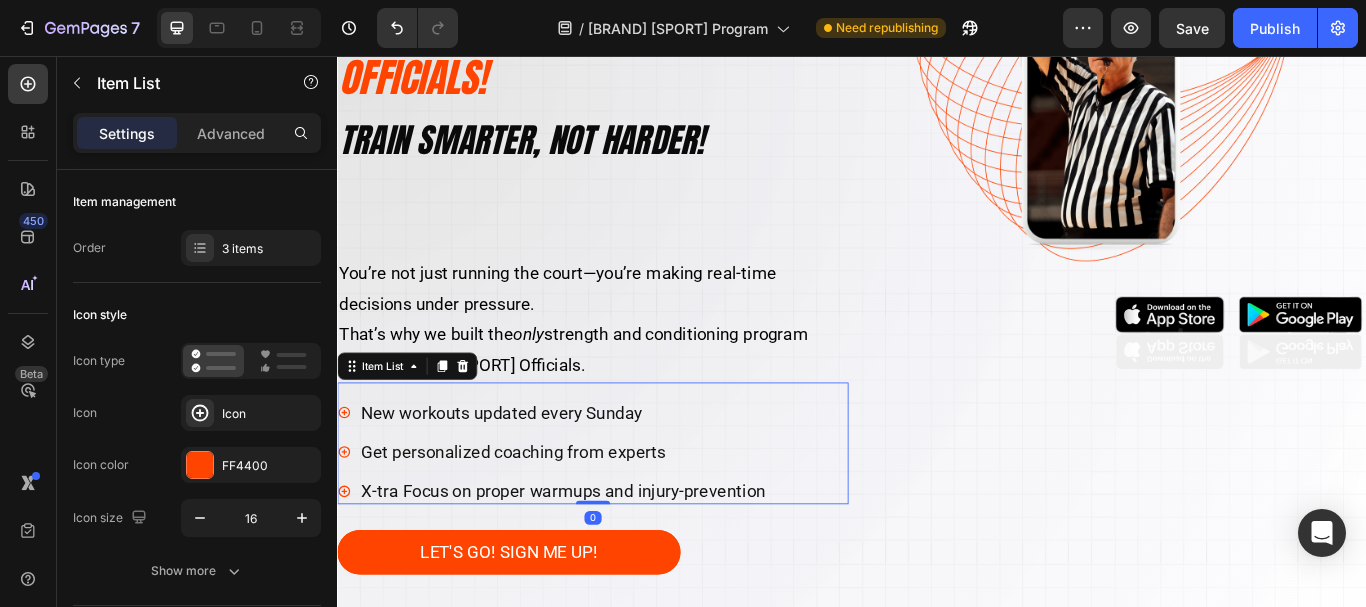click on "New workouts updated every Sunday" at bounding box center [600, 472] 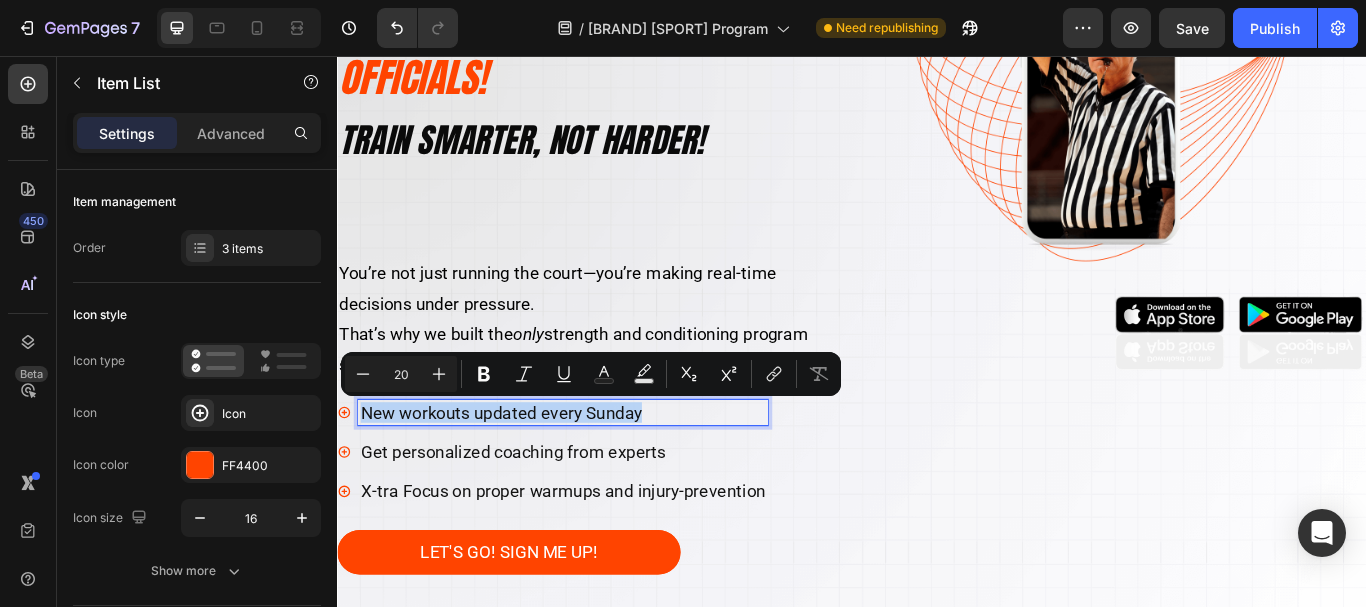 drag, startPoint x: 367, startPoint y: 467, endPoint x: 697, endPoint y: 471, distance: 330.02423 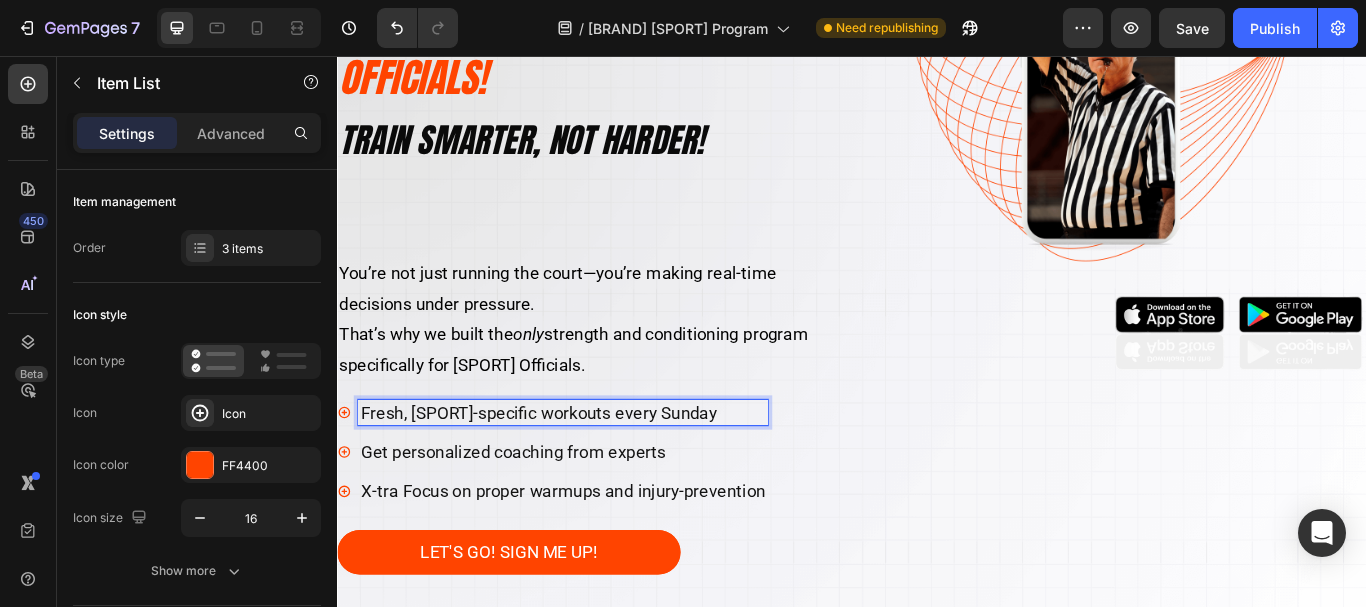 click on "Fresh, [SPORT]-specific workouts every Sunday" at bounding box center (600, 472) 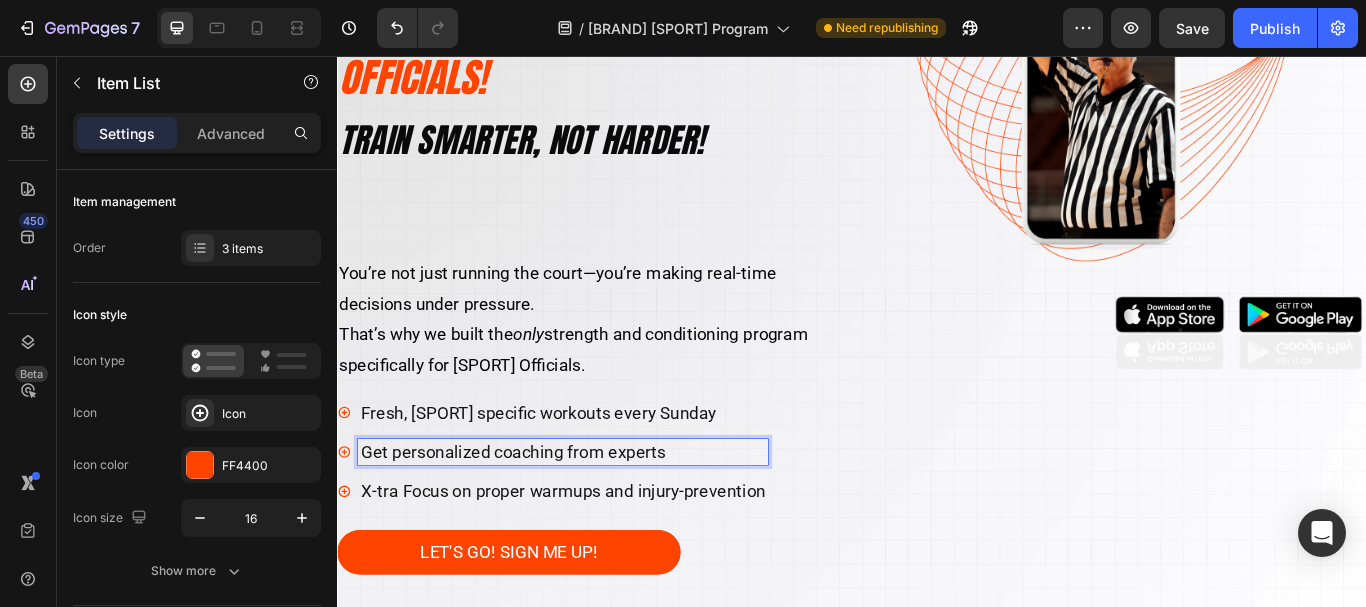 click on "Get personalized coaching from experts" at bounding box center [600, 518] 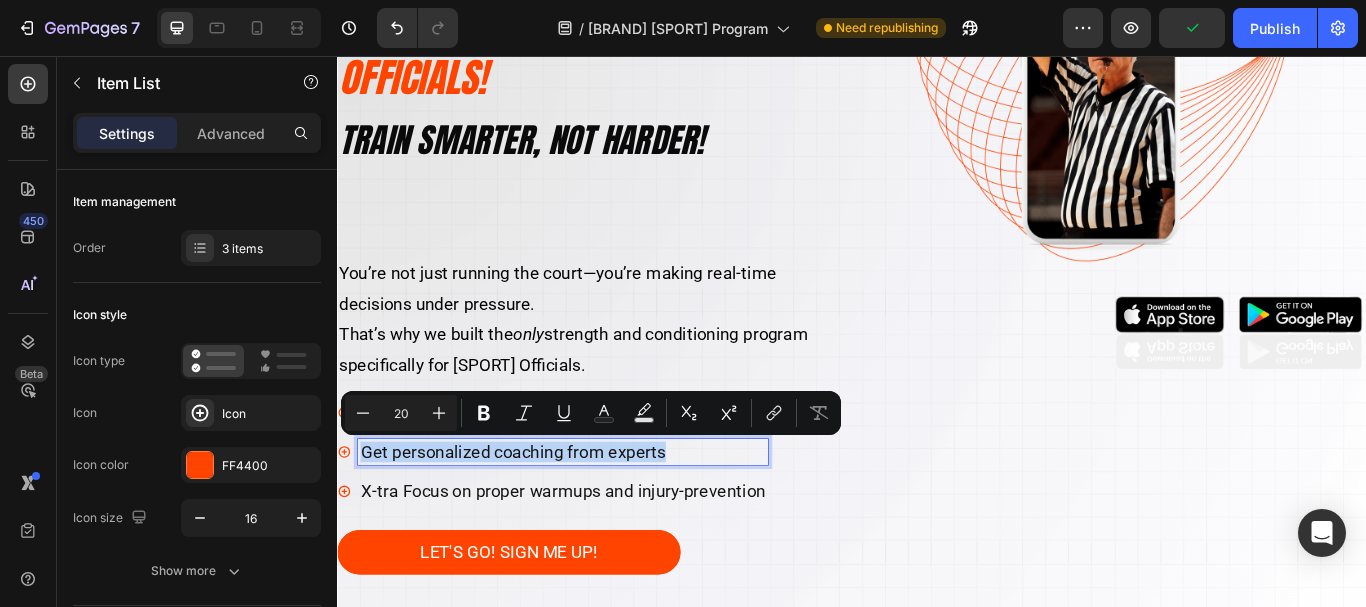 drag, startPoint x: 368, startPoint y: 511, endPoint x: 720, endPoint y: 520, distance: 352.11505 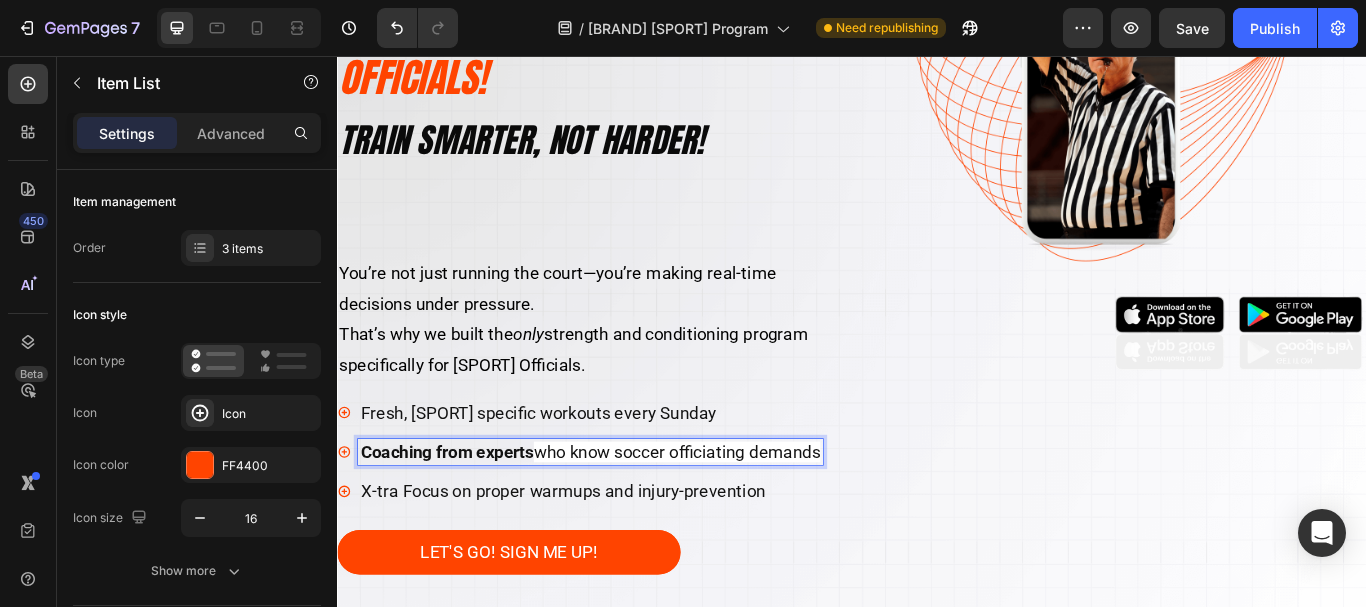 click on "who know soccer officiating demands" at bounding box center [733, 518] 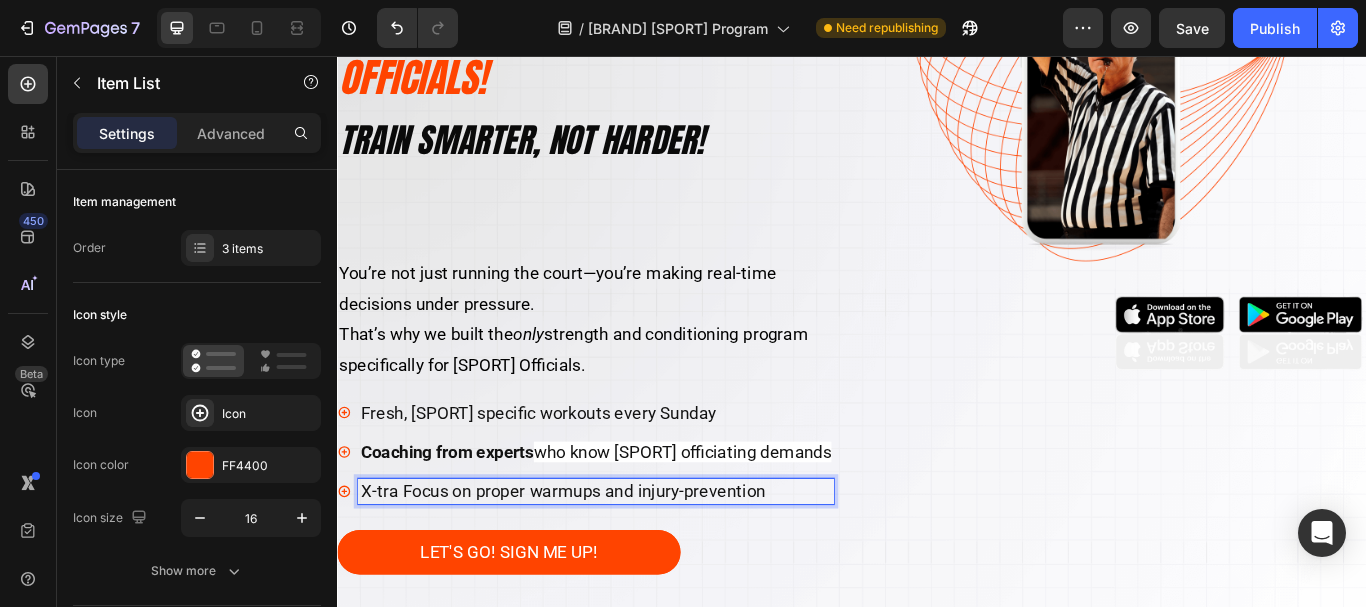 click on "X-tra Focus on proper warmups and injury-prevention" at bounding box center [638, 564] 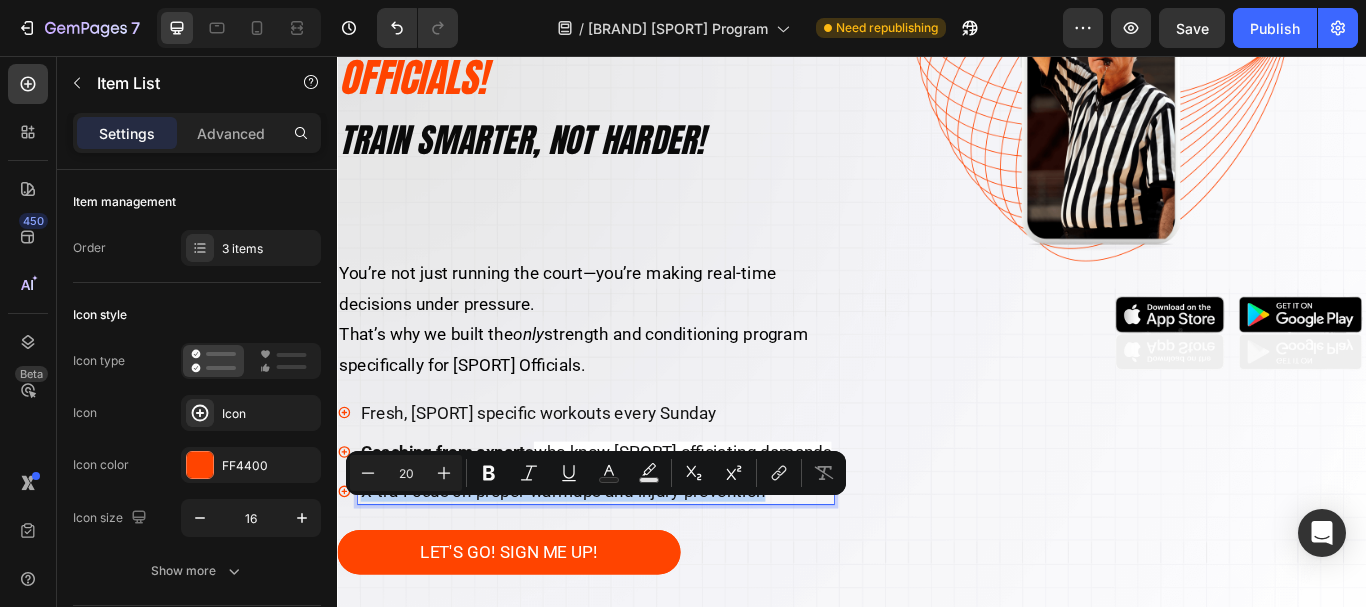 drag, startPoint x: 364, startPoint y: 590, endPoint x: 862, endPoint y: 594, distance: 498.01605 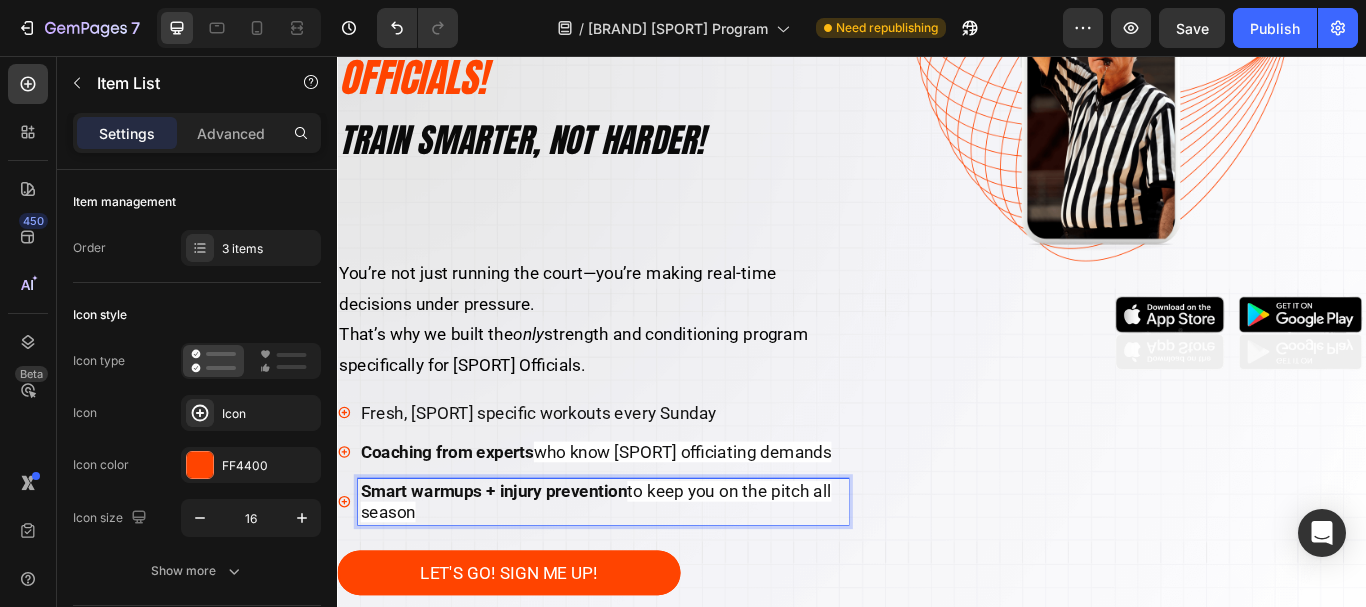 click on "to keep you on the pitch all season" at bounding box center [638, 576] 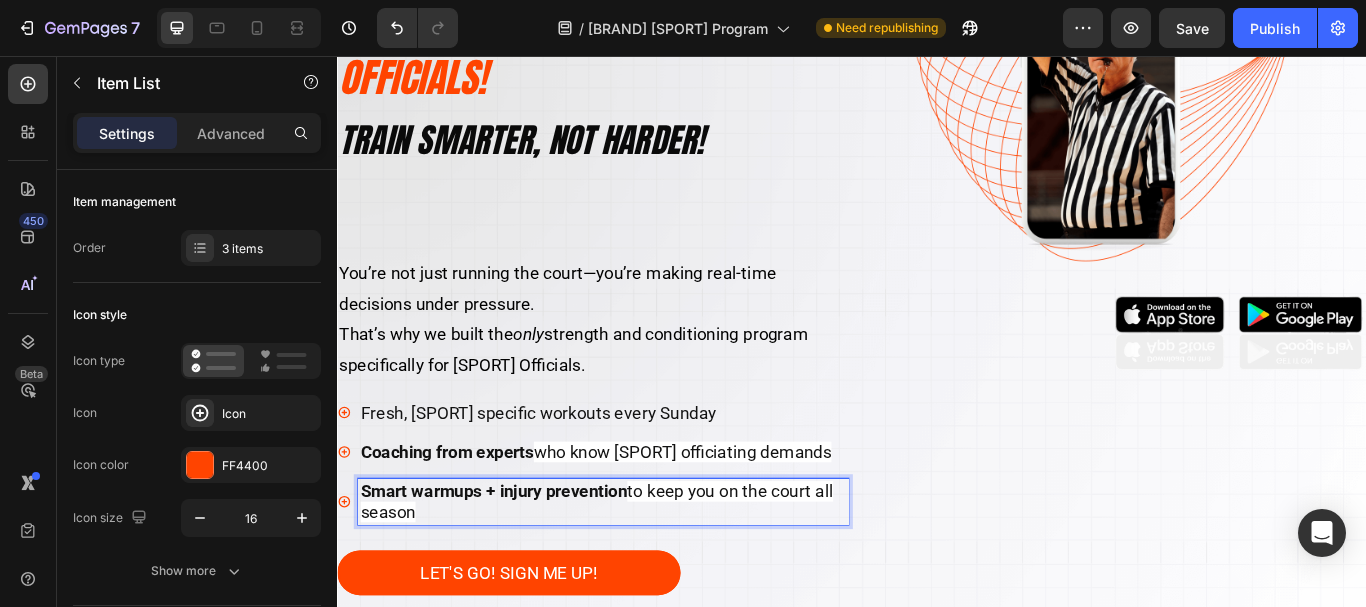 click on "Smart warmups + injury prevention to keep you on the court all season" at bounding box center [647, 576] 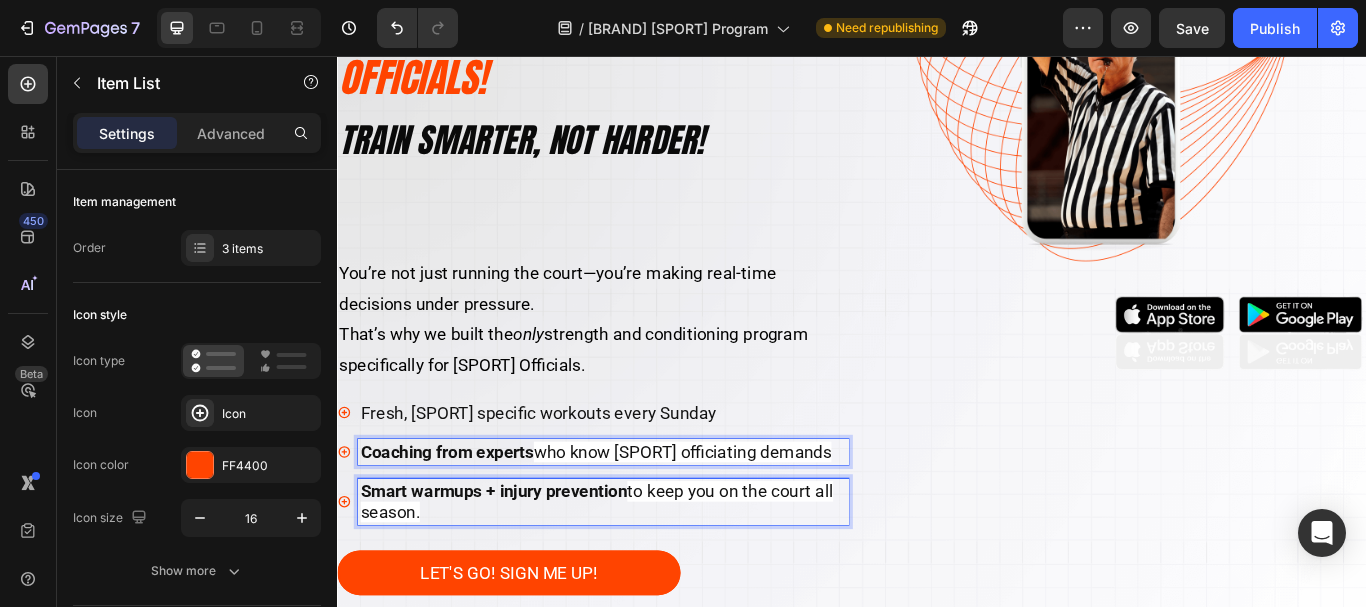 click on "Coaching from experts who know [SPORT] officiating demands" at bounding box center [647, 518] 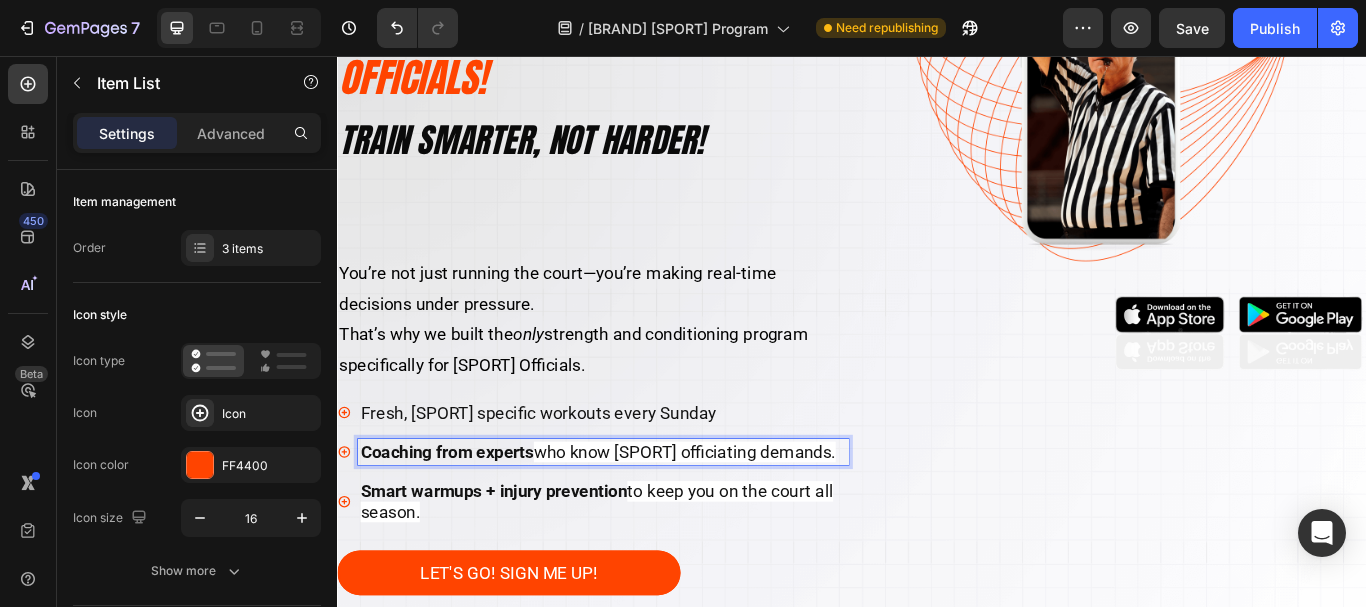 click on "Fresh, [SPORT] specific workouts every Sunday" at bounding box center [647, 472] 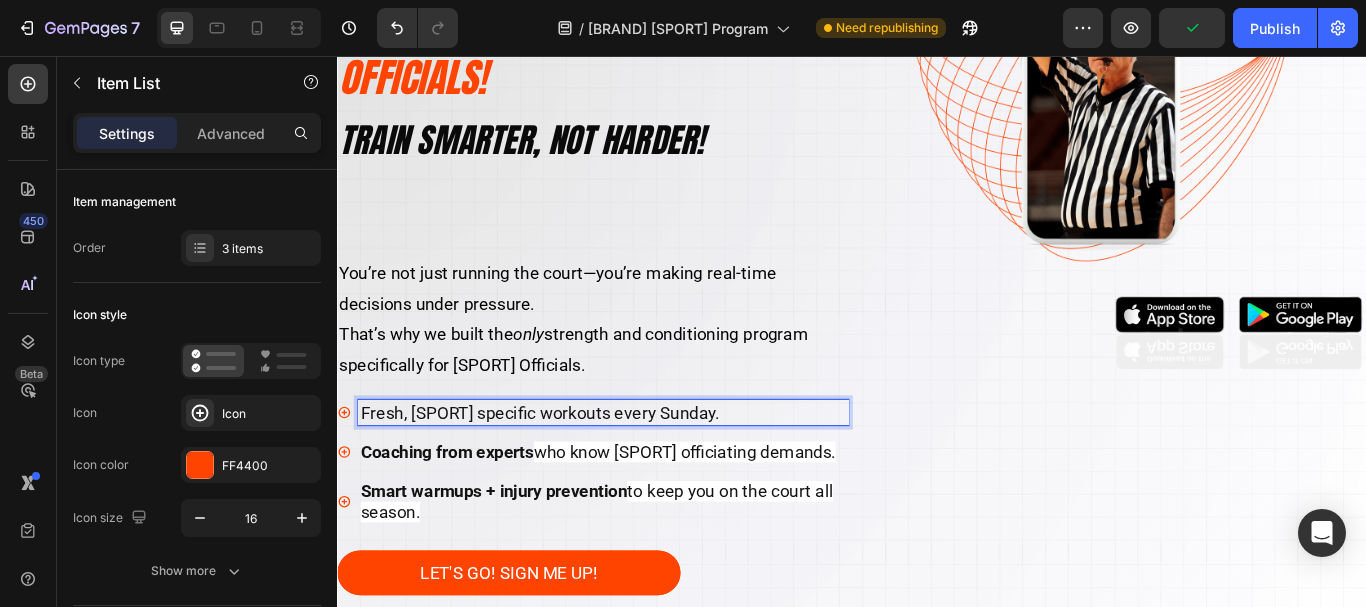 click on "Fresh, [SPORT] specific workouts every Sunday." at bounding box center (647, 472) 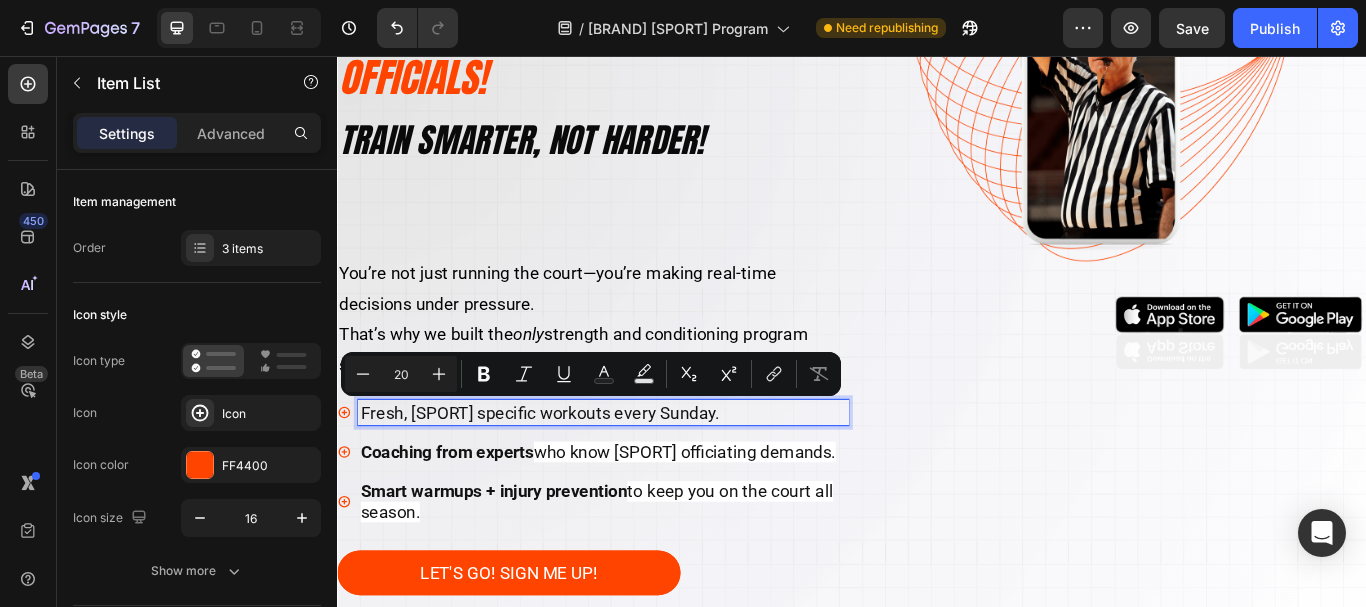 drag, startPoint x: 364, startPoint y: 467, endPoint x: 809, endPoint y: 474, distance: 445.05505 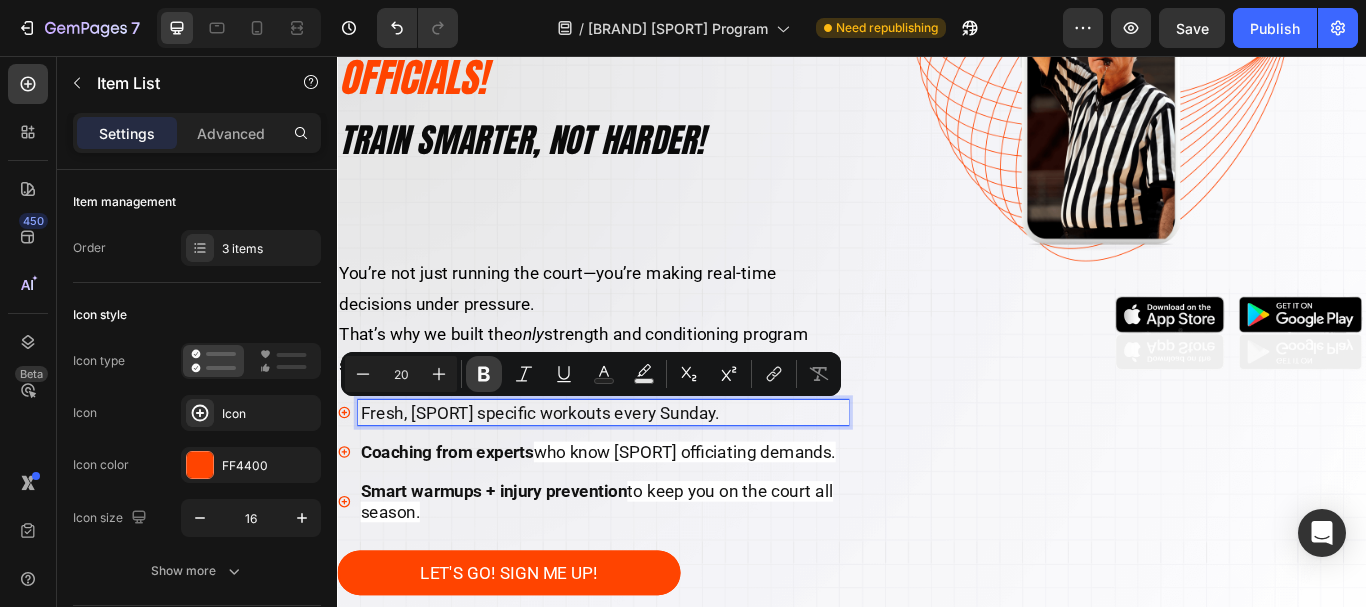 click 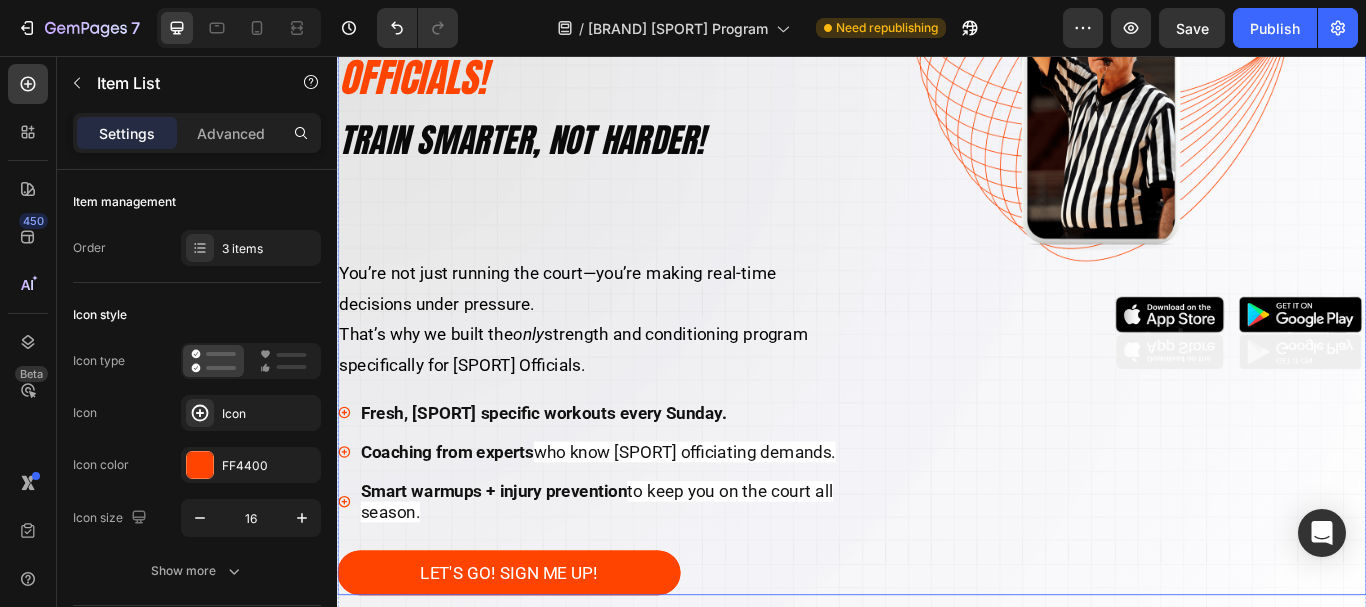 click on "Image Image" at bounding box center (1239, 260) 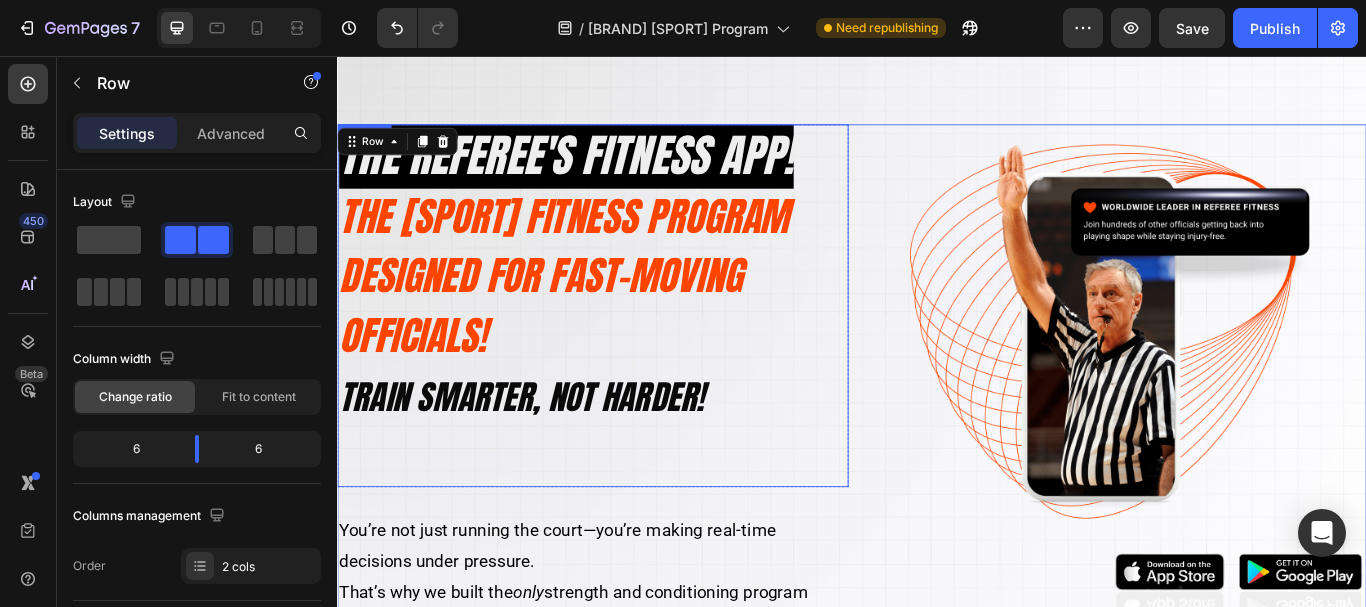 scroll, scrollTop: 300, scrollLeft: 0, axis: vertical 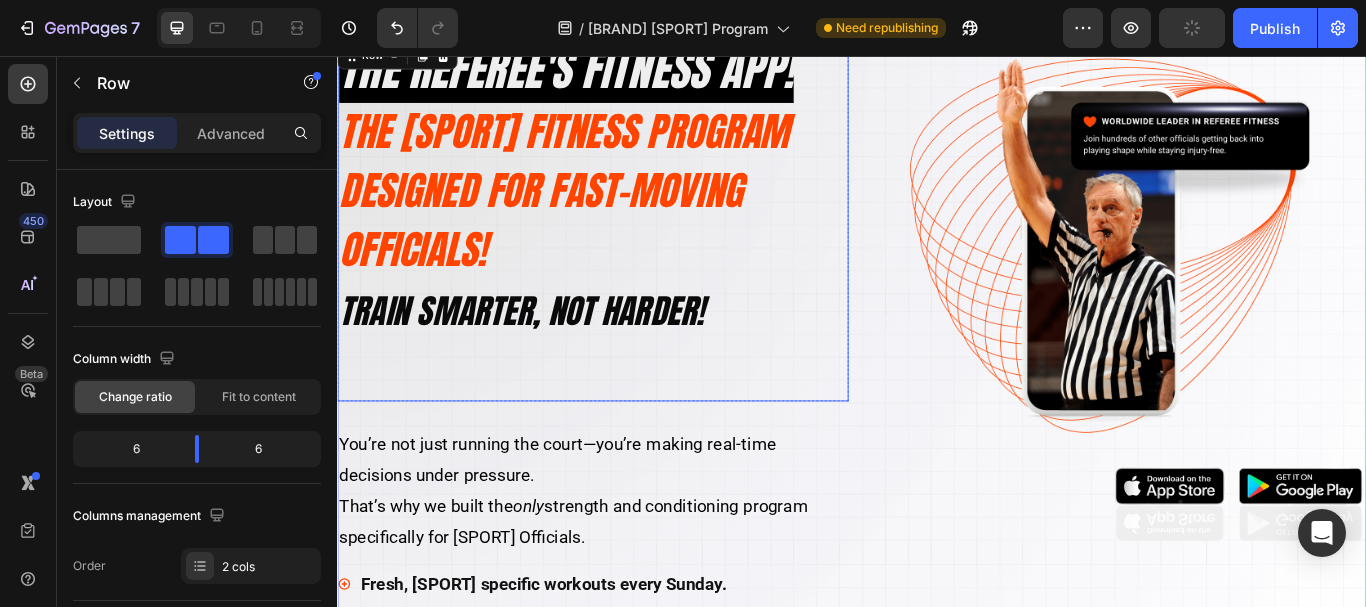 click on "The REFEREE's fitness app! The [SPORT] Fitness Program Designed for Fast-Moving Officials! Train smarter, not harder!" at bounding box center (635, 247) 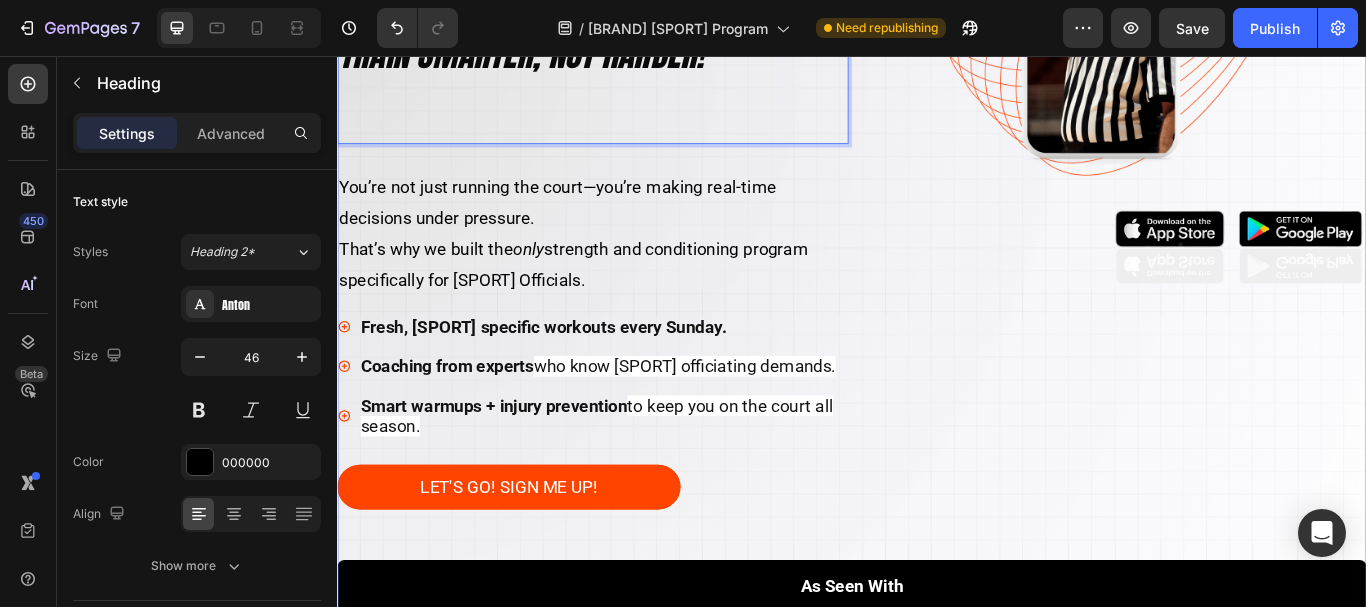 scroll, scrollTop: 800, scrollLeft: 0, axis: vertical 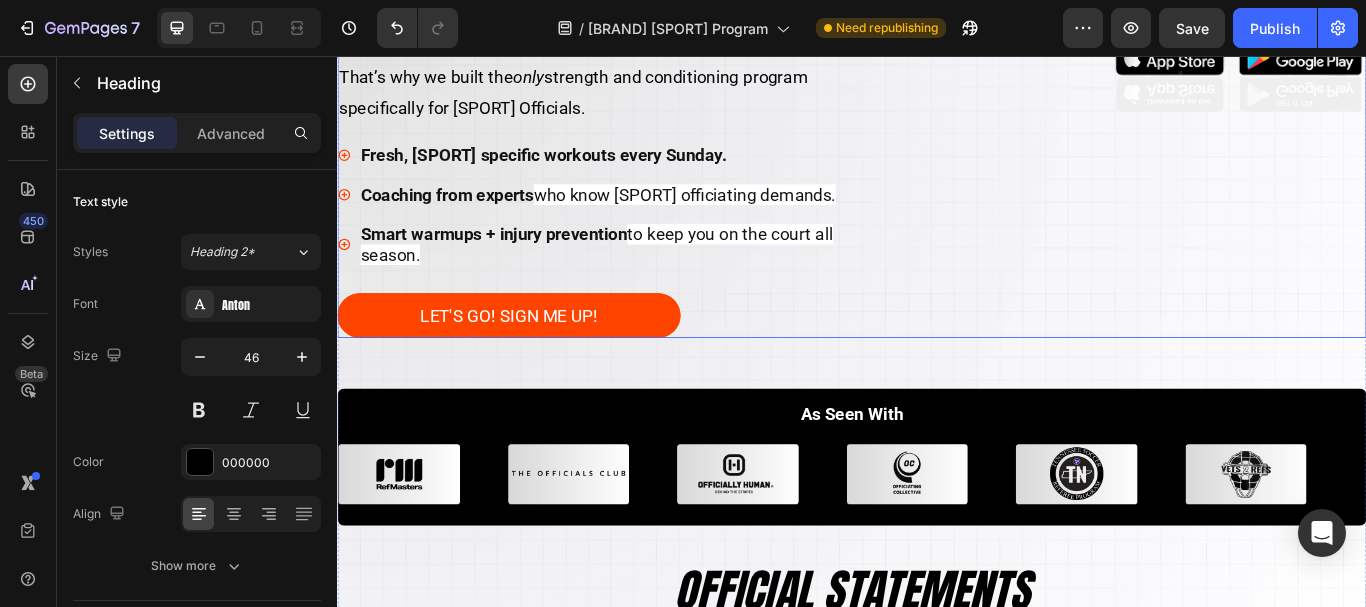 click on "Image Image" at bounding box center (1239, -40) 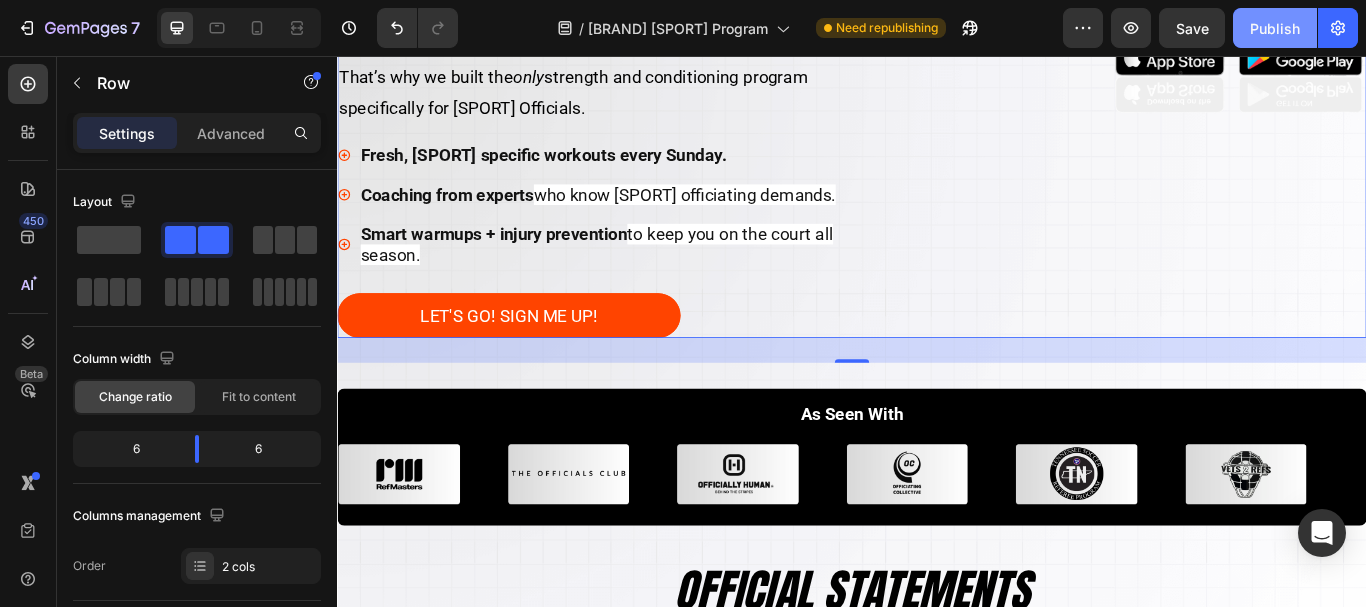 click on "Publish" at bounding box center (1275, 28) 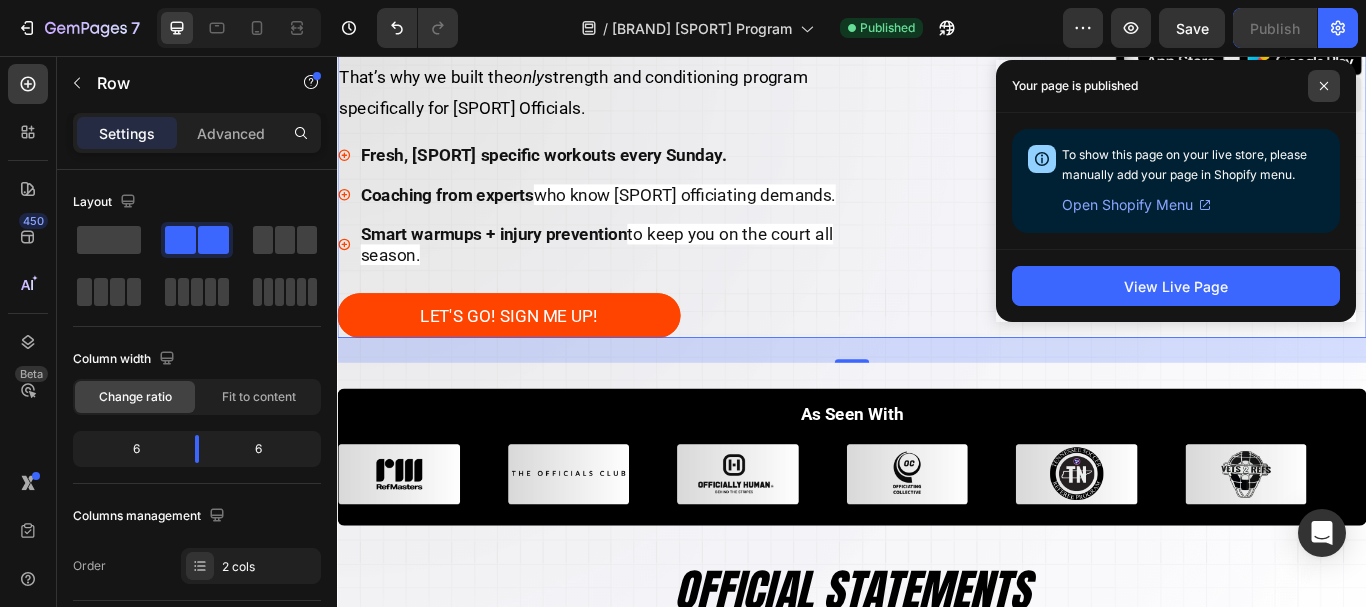 click 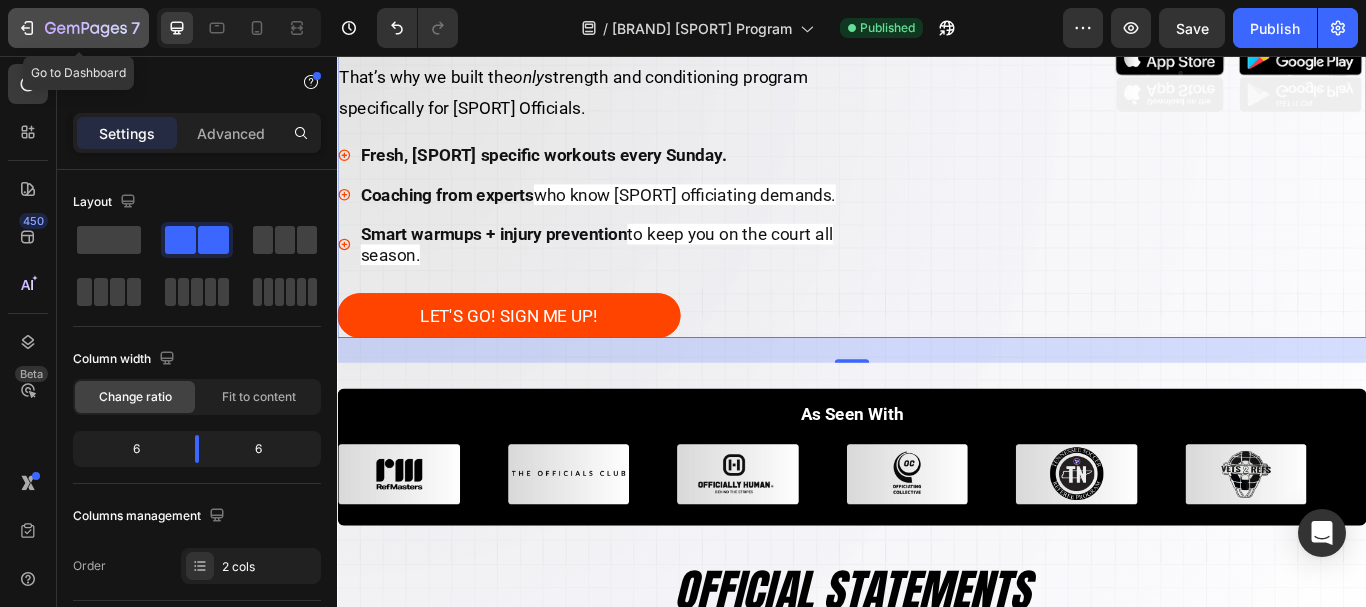 click 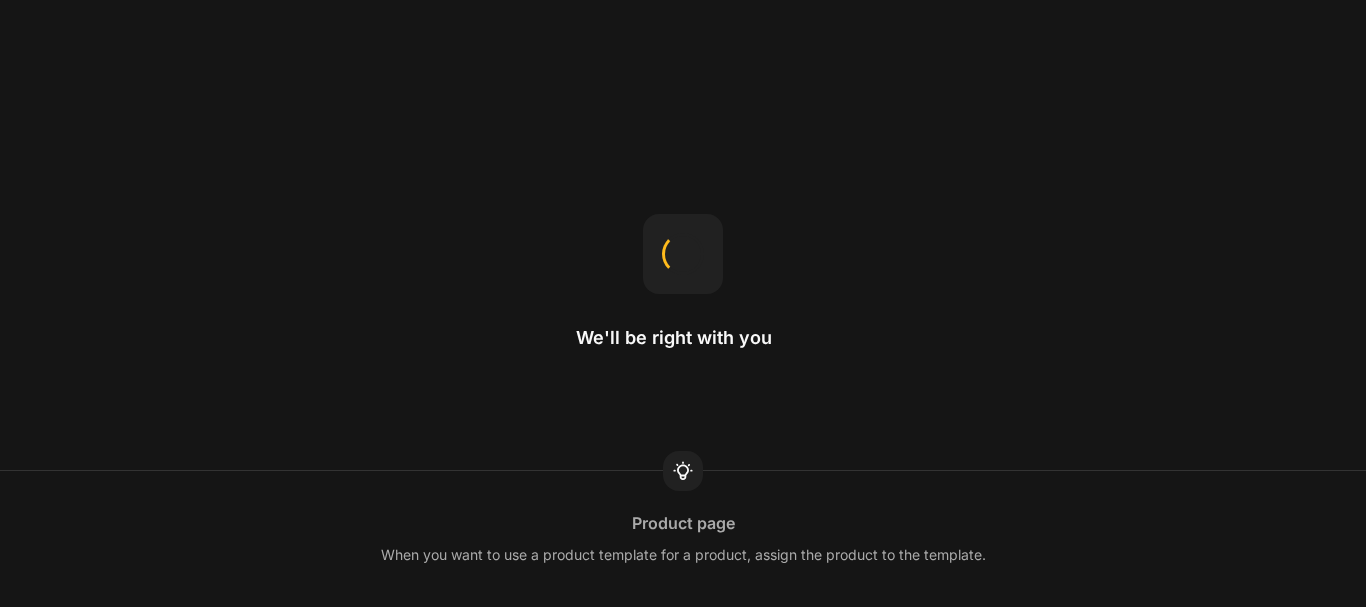 scroll, scrollTop: 0, scrollLeft: 0, axis: both 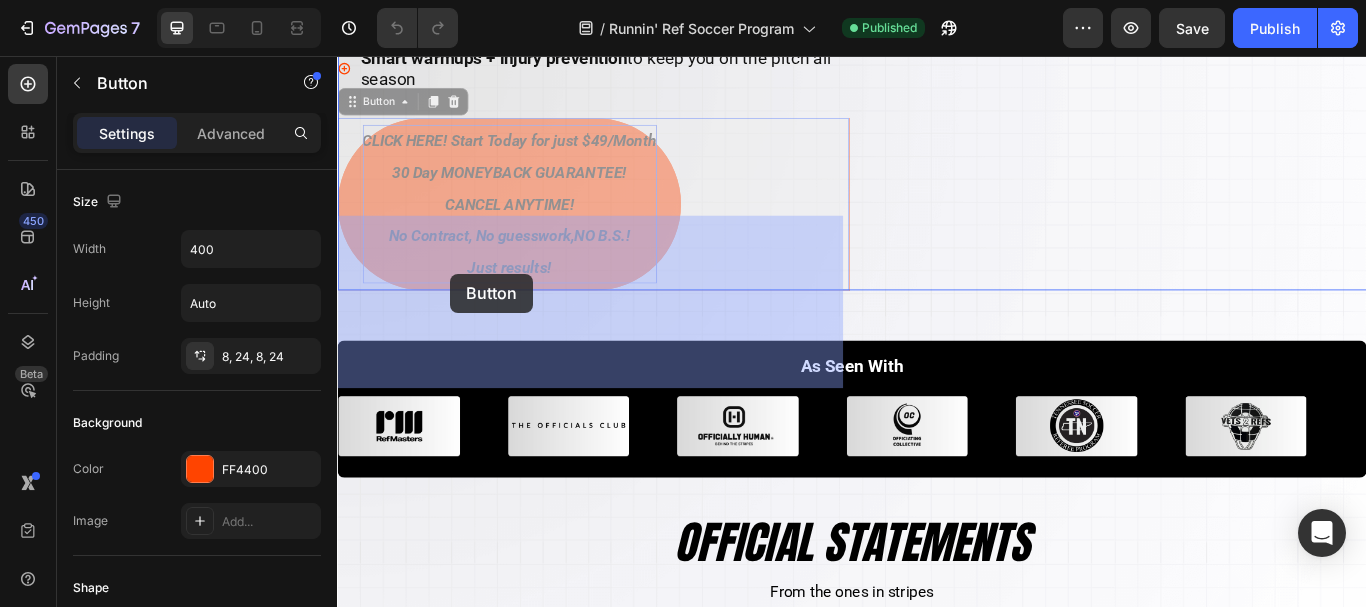 drag, startPoint x: 458, startPoint y: 310, endPoint x: 469, endPoint y: 310, distance: 11 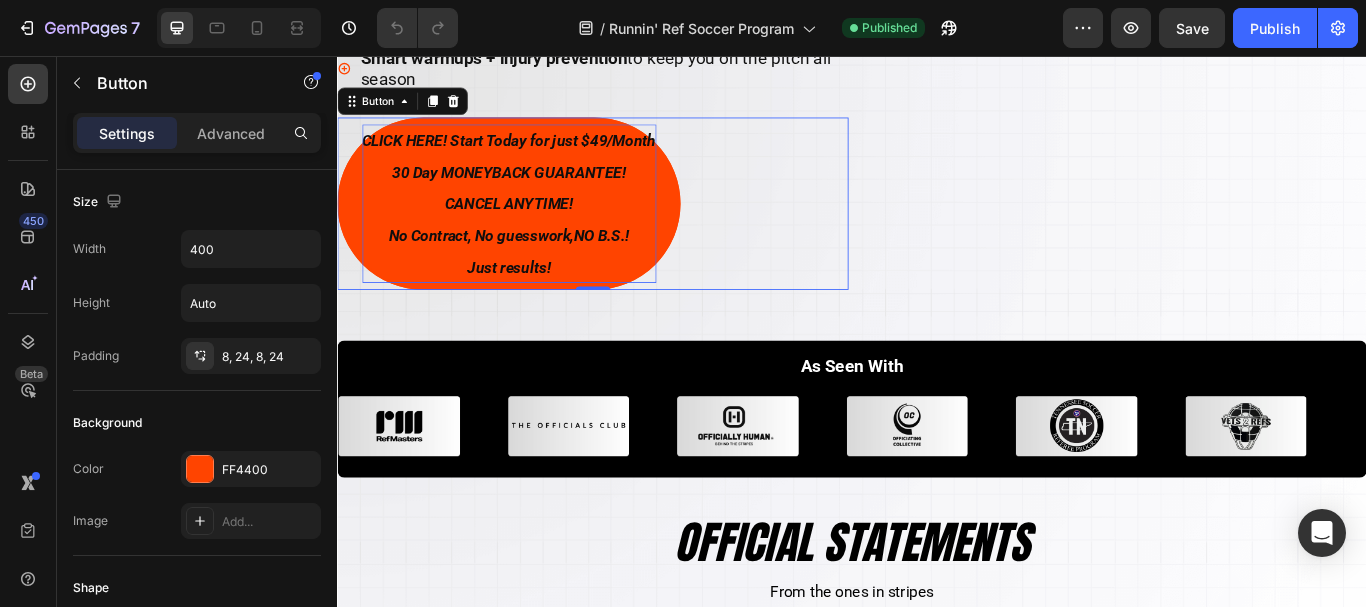 click on "CANCEL ANYTIME!" at bounding box center (537, 228) 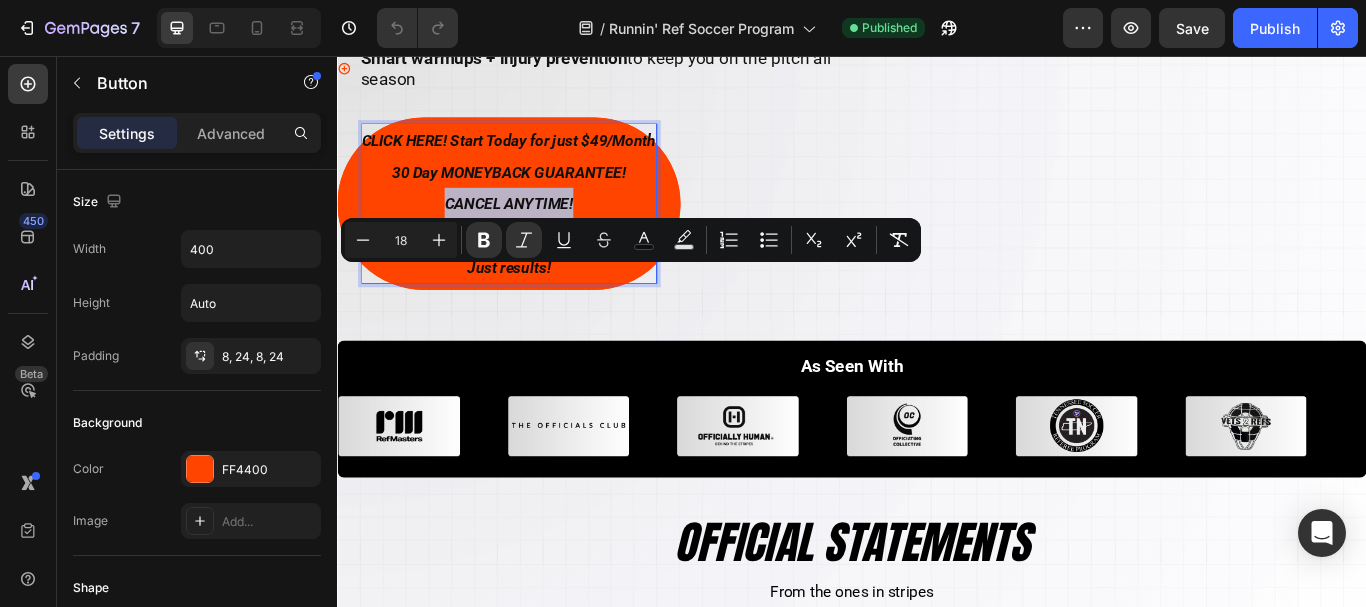 drag, startPoint x: 464, startPoint y: 307, endPoint x: 620, endPoint y: 303, distance: 156.05127 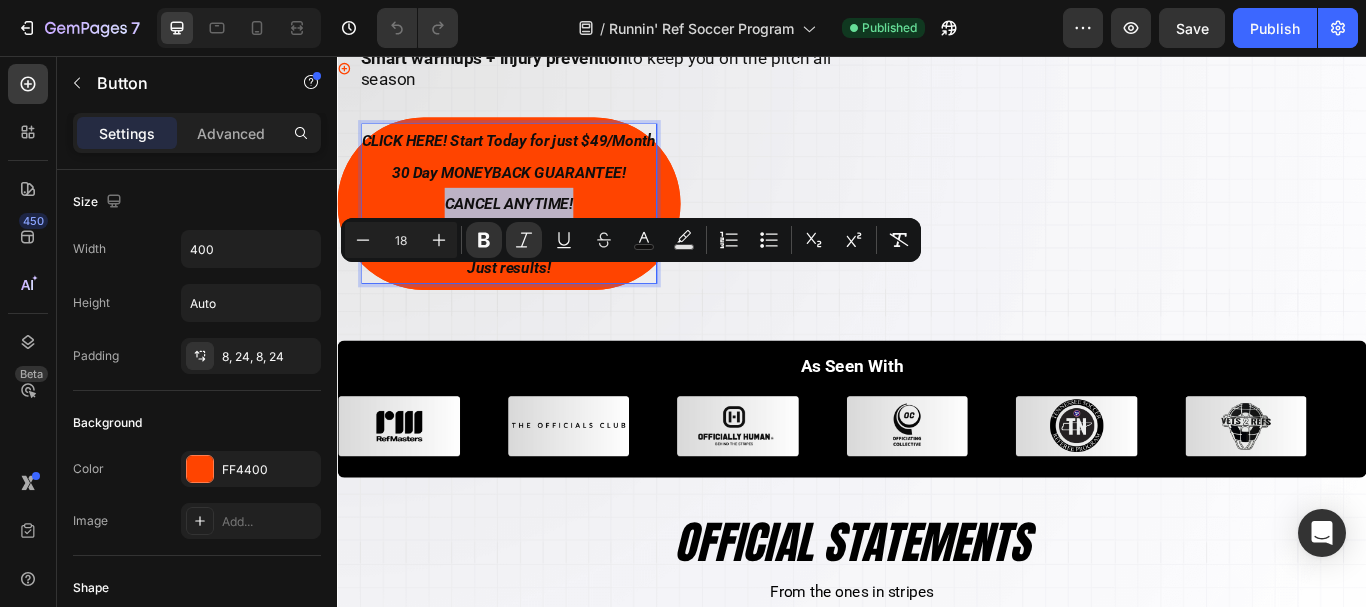 click on "CLICK HERE! Start Today for just $49/Month 30 Day MONEYBACK GUARANTEE!  CANCEL ANYTIME! No Contract, No guesswork,NO B.S.! Just results!" at bounding box center (537, 228) 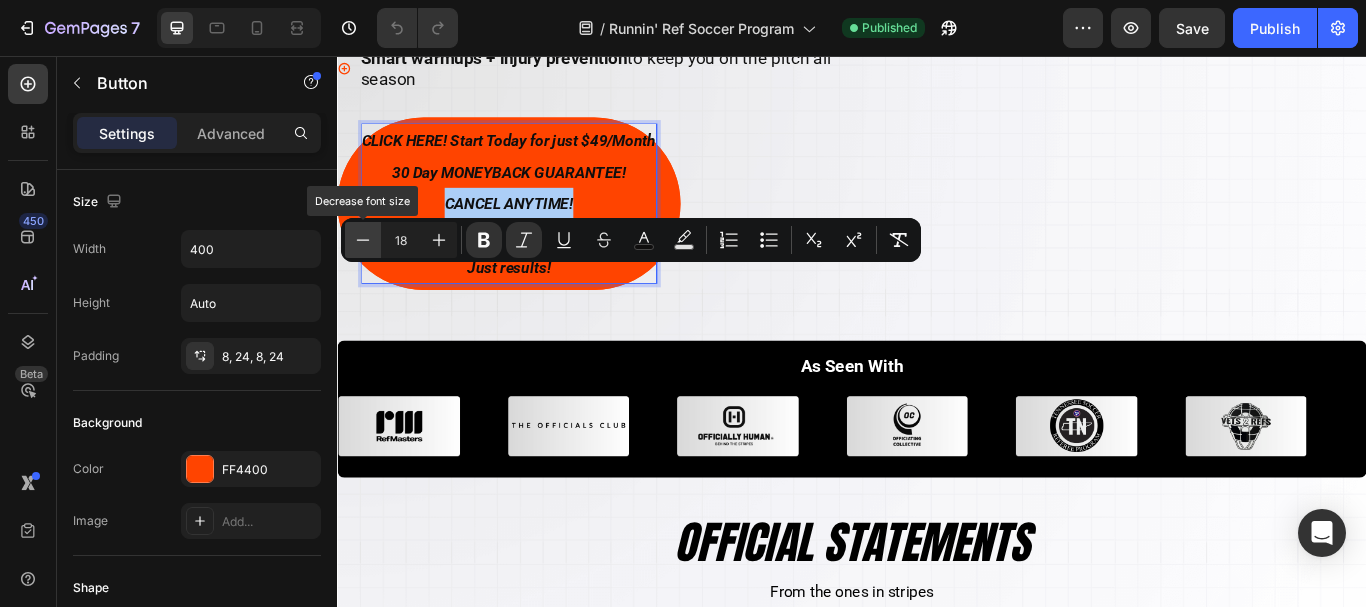 click 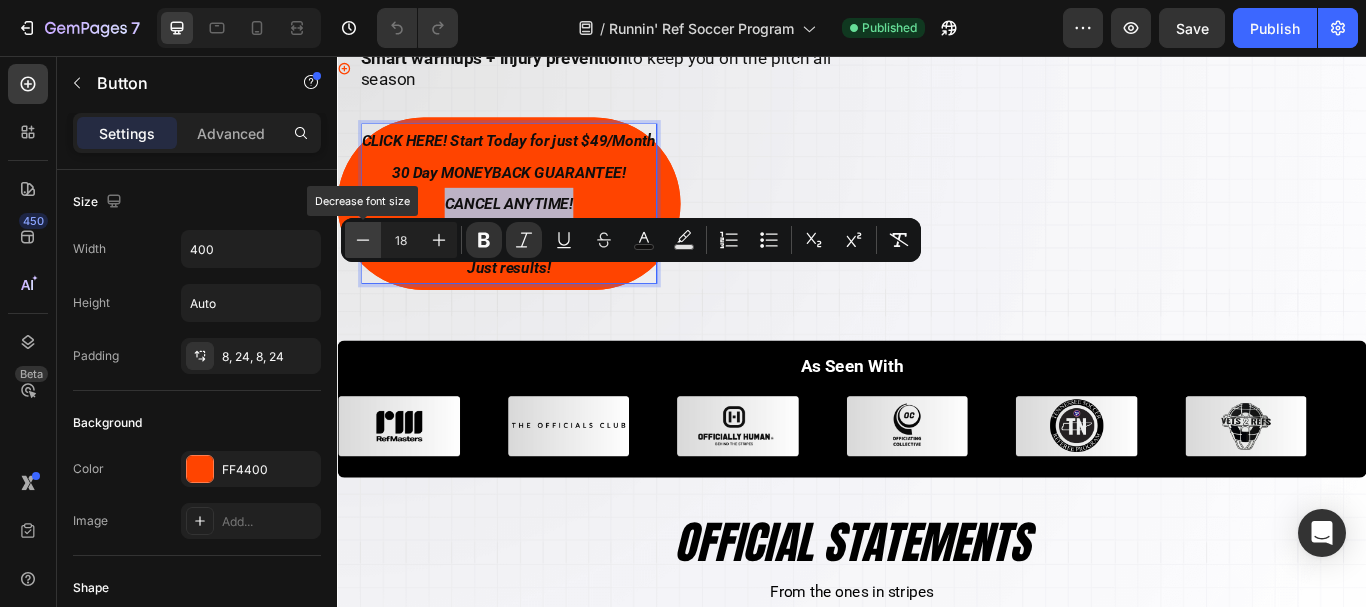 type on "17" 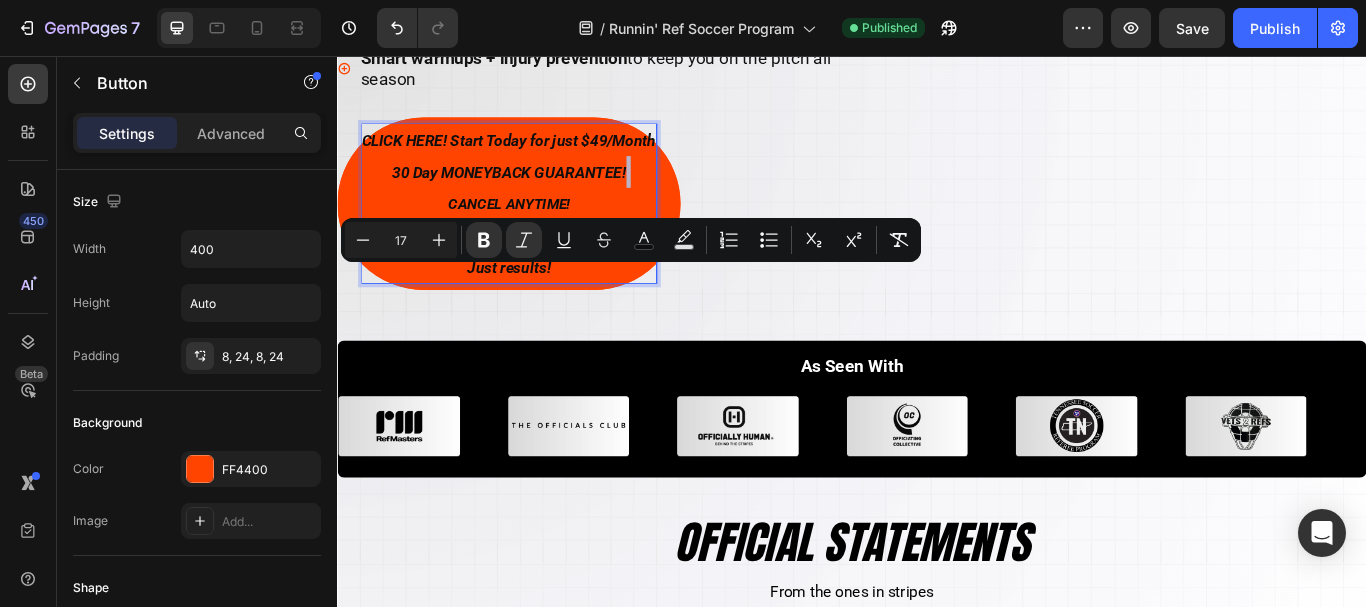 click on "CLICK HERE! Start Today for just $49/Month 30 Day MONEYBACK GUARANTEE!  CANCEL ANYTIME! No Contract, No guesswork,NO B.S.! Just results!" at bounding box center (537, 228) 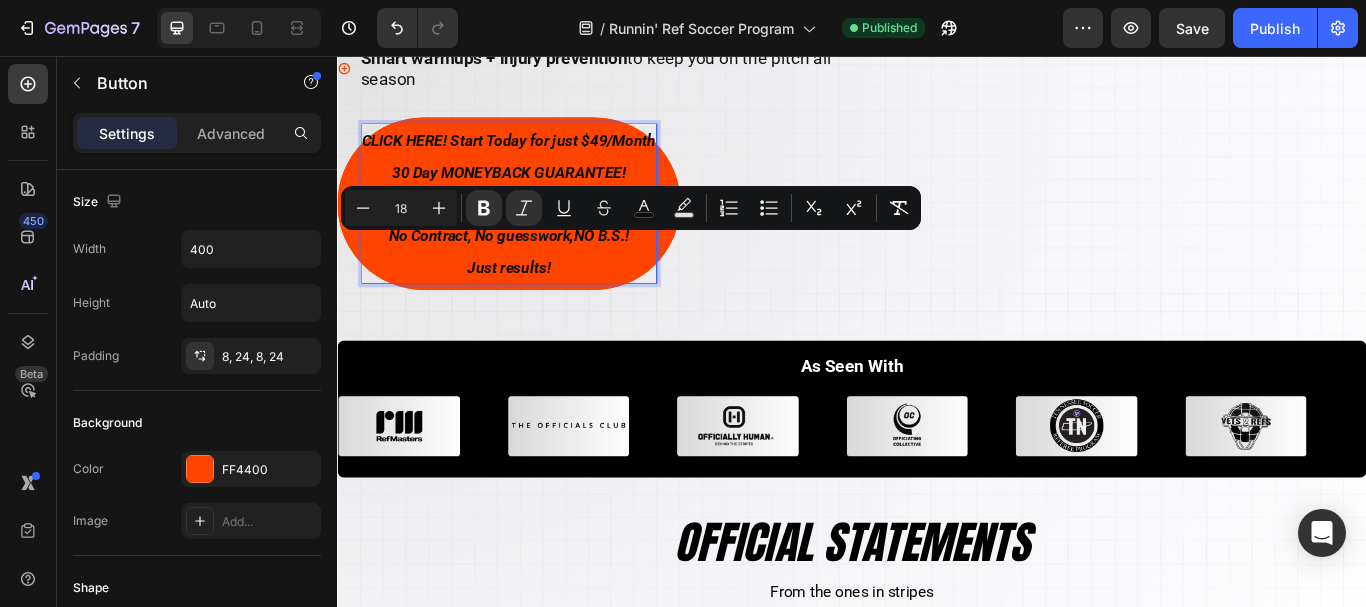 drag, startPoint x: 401, startPoint y: 275, endPoint x: 685, endPoint y: 279, distance: 284.02817 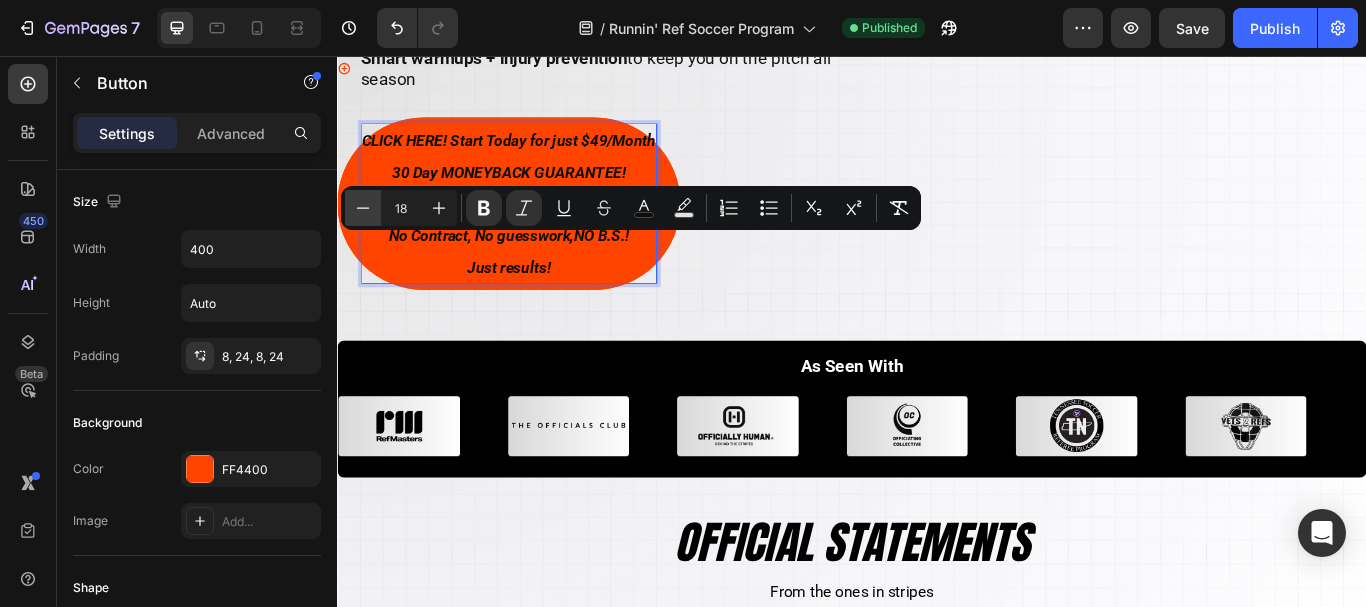 click 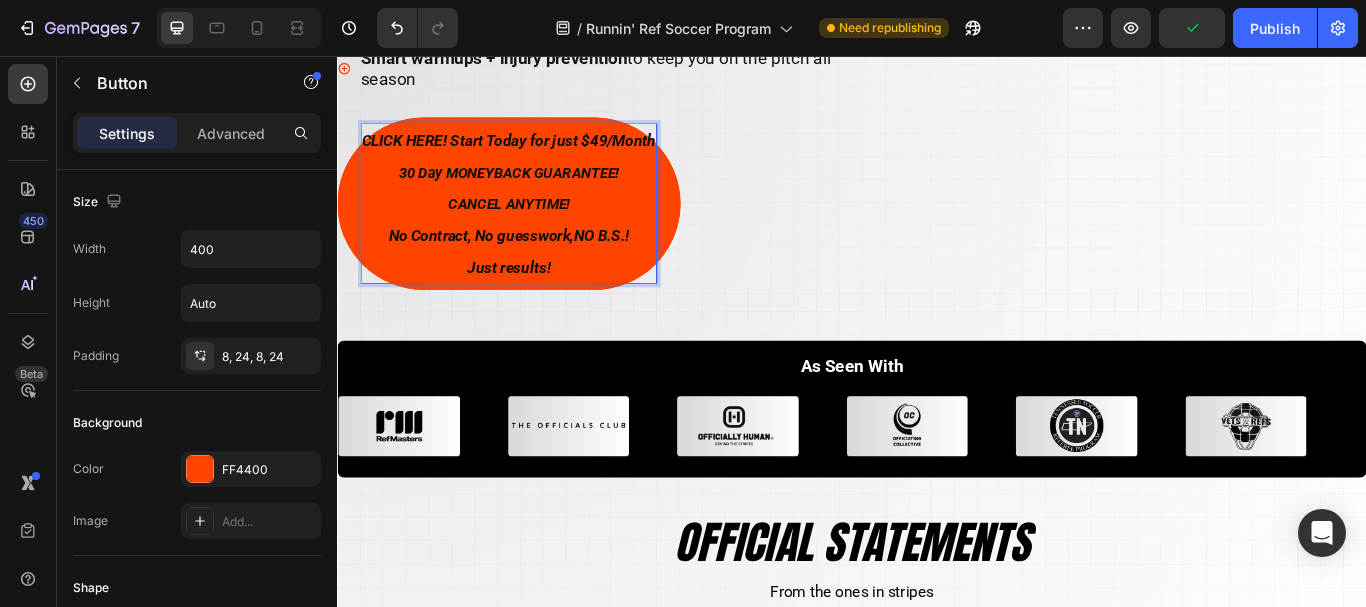 click on "CLICK HERE! Start Today for just $49/Month 30 Day MONEYBACK GUARANTEE!  CANCEL ANYTIME! No Contract, No guesswork,NO B.S.! Just results!" at bounding box center (537, 228) 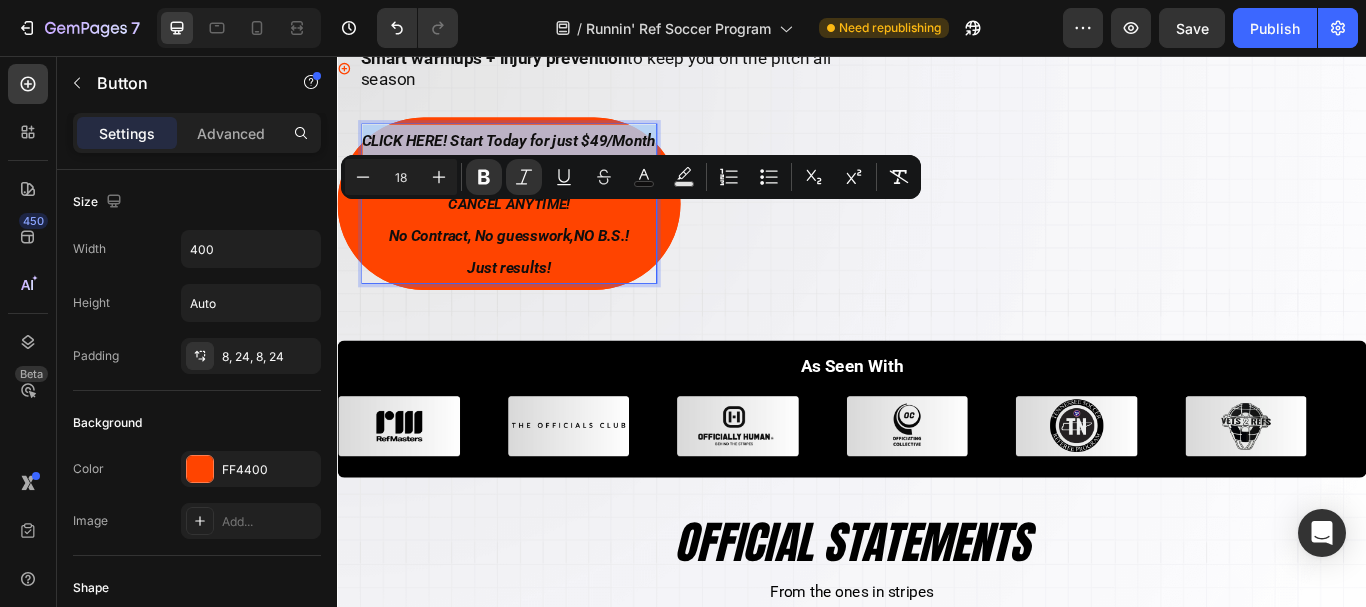drag, startPoint x: 367, startPoint y: 235, endPoint x: 709, endPoint y: 243, distance: 342.09357 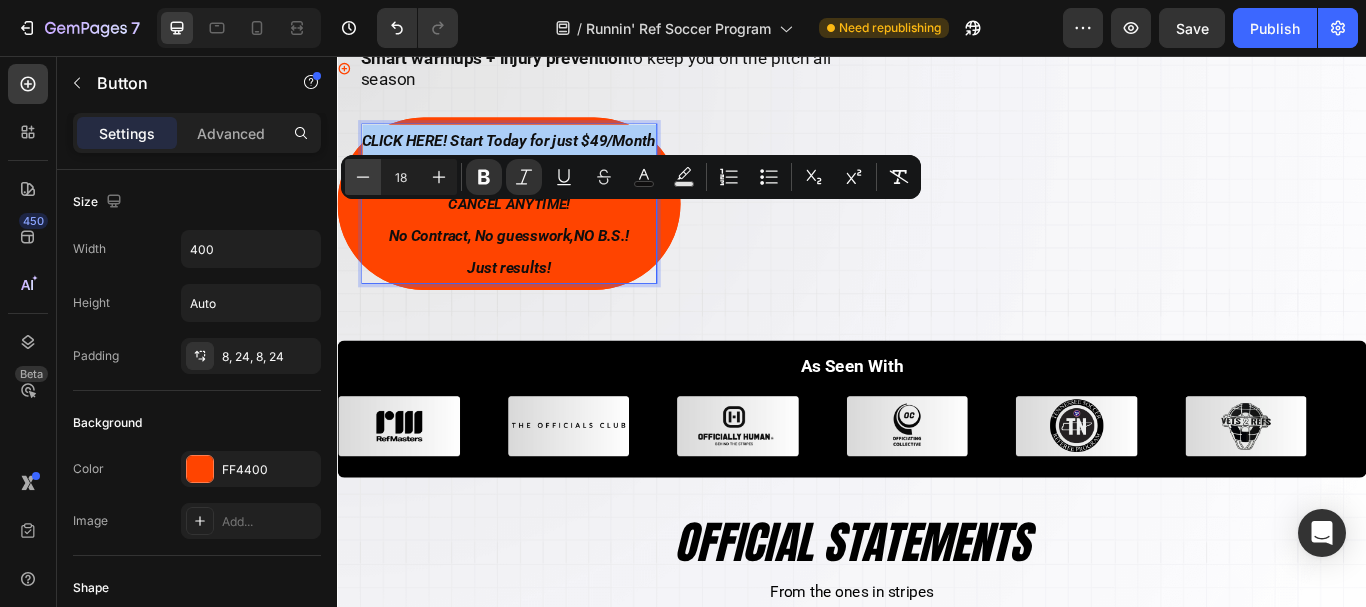 click 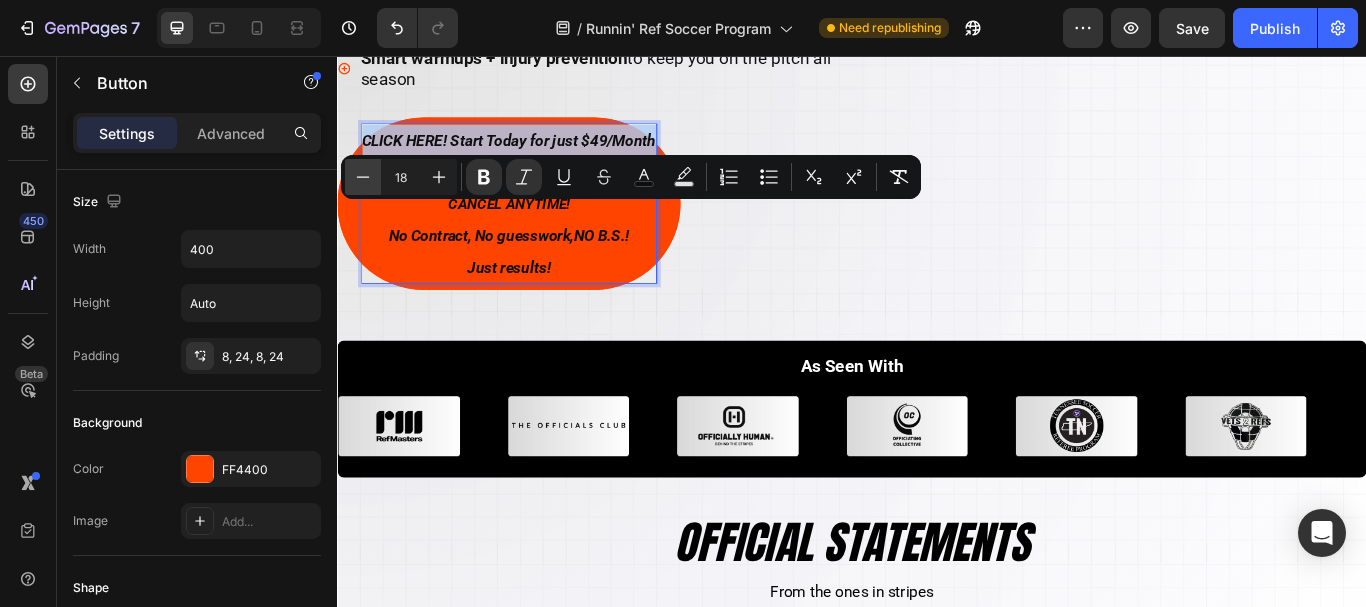 type on "17" 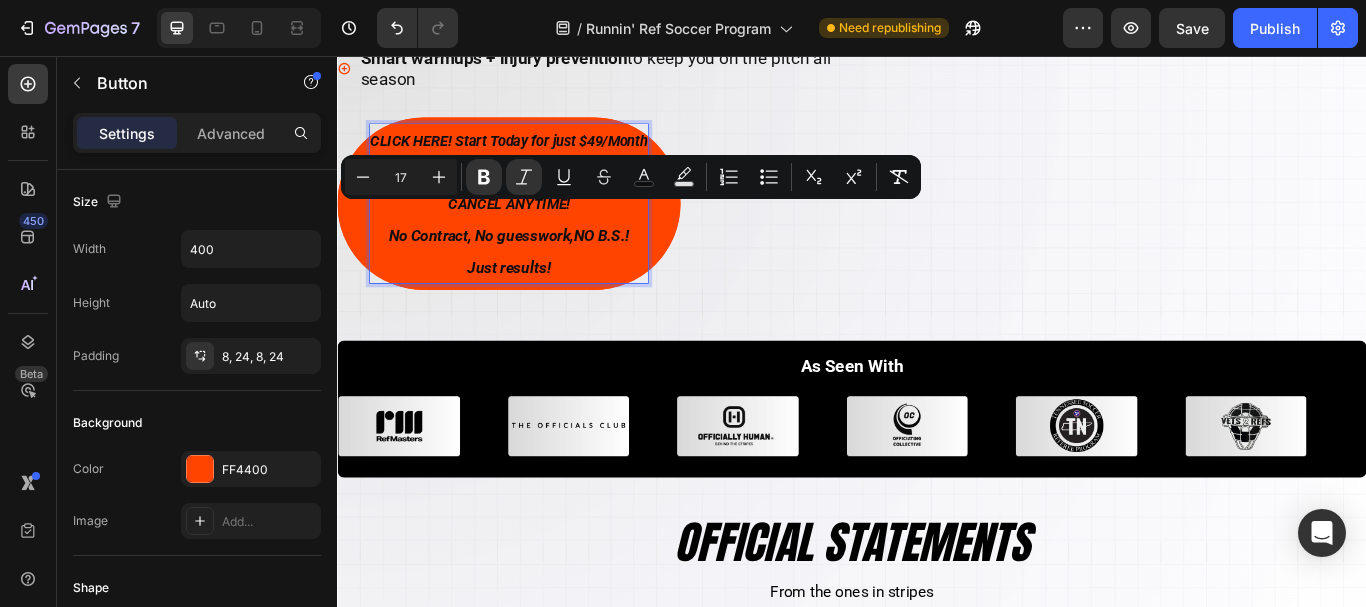 click on "CLICK HERE! Start Today for just $49/Month 30 Day MONEYBACK GUARANTEE!  CANCEL ANYTIME! No Contract, No guesswork,NO B.S.! Just results!" at bounding box center [537, 228] 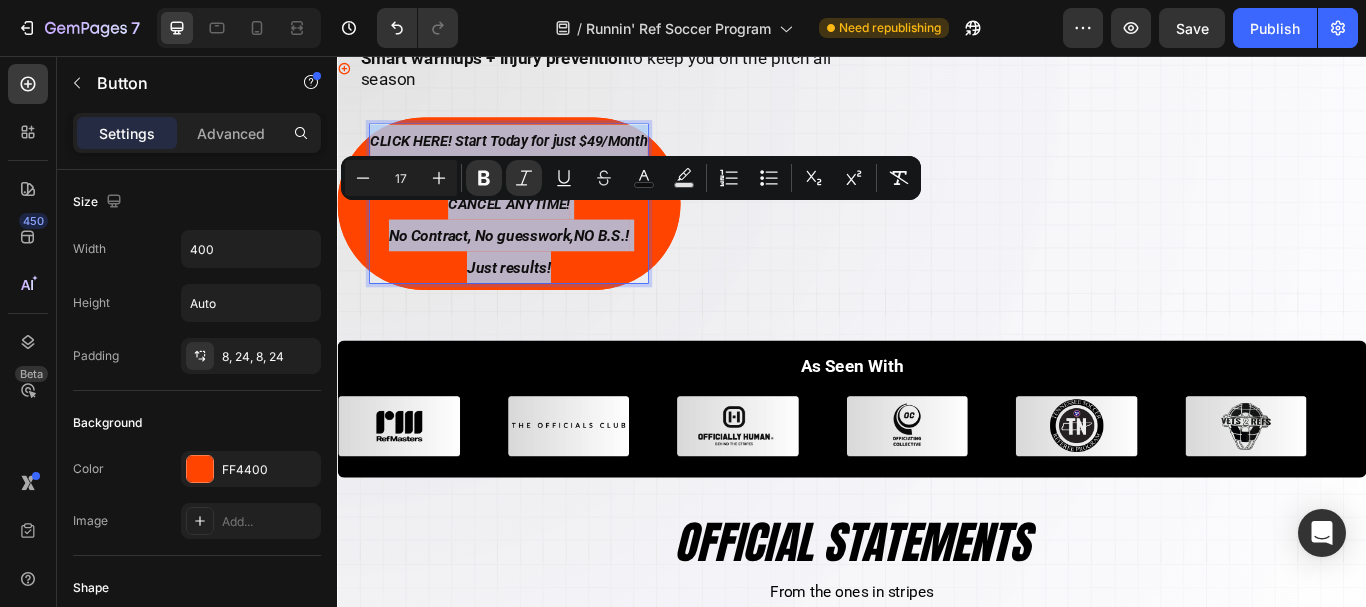 drag, startPoint x: 375, startPoint y: 237, endPoint x: 614, endPoint y: 374, distance: 275.48138 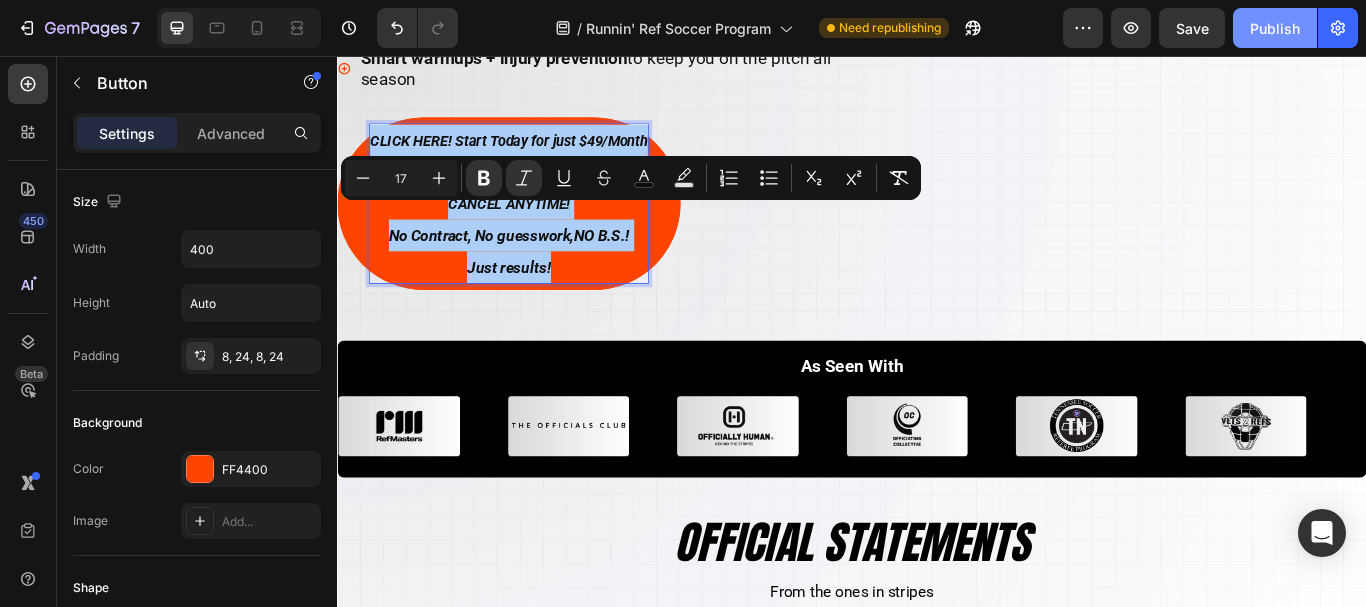 click on "Publish" at bounding box center (1275, 28) 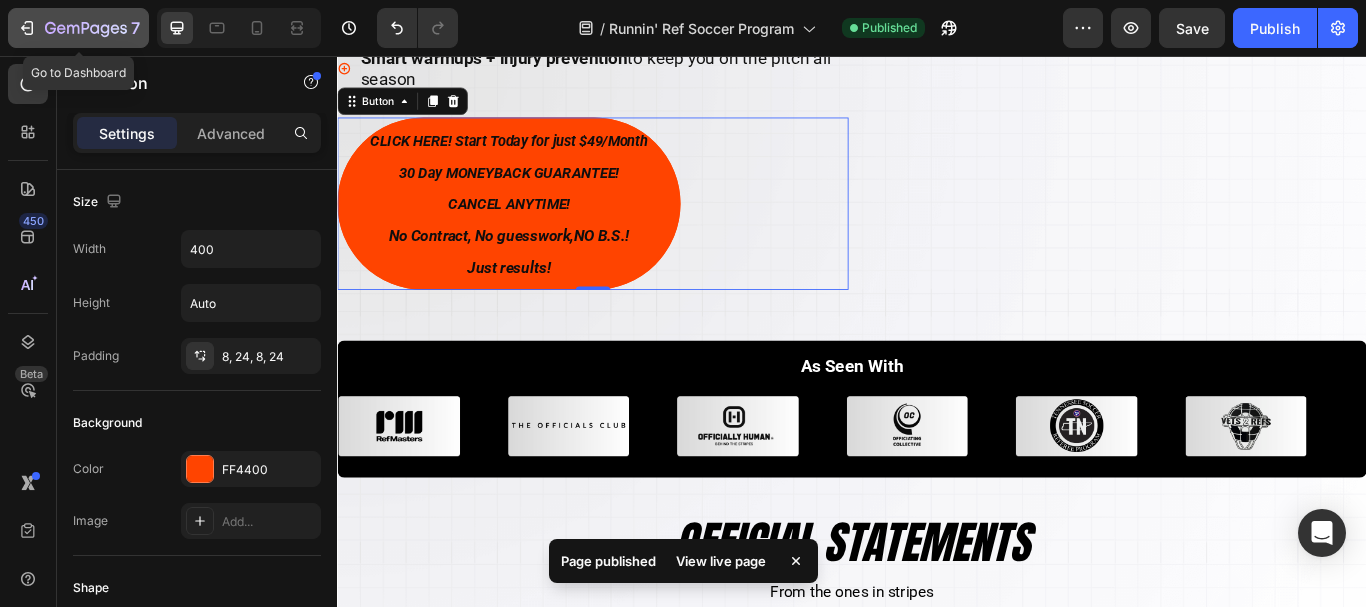 click 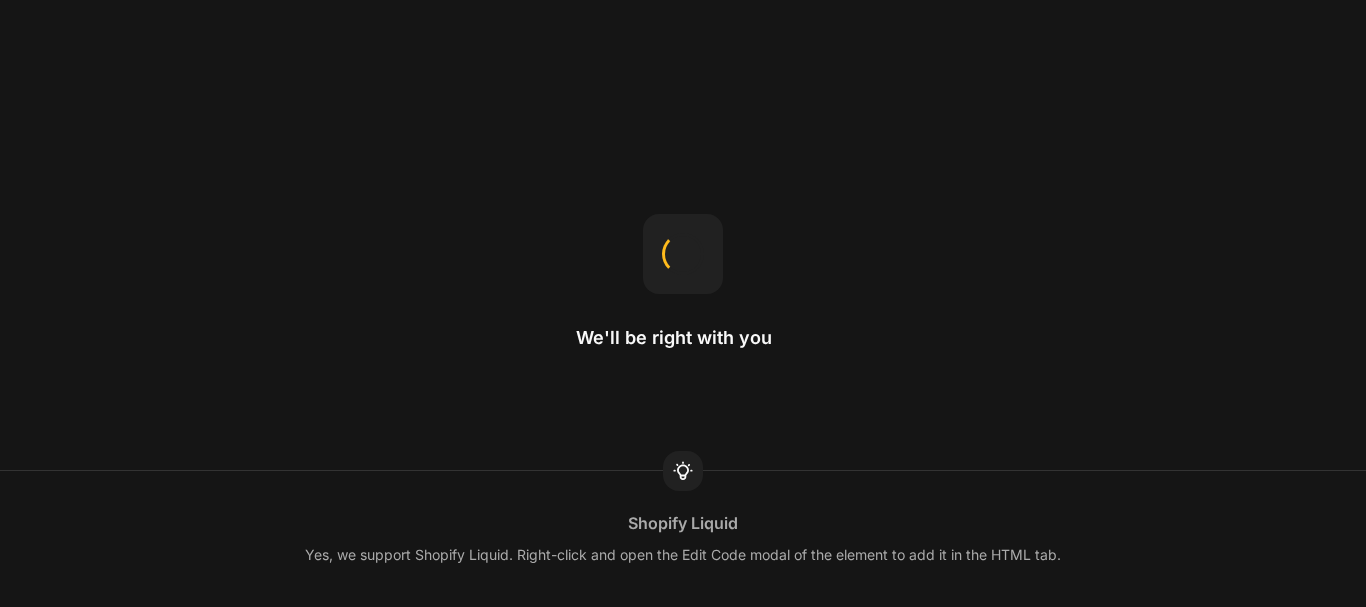 scroll, scrollTop: 0, scrollLeft: 0, axis: both 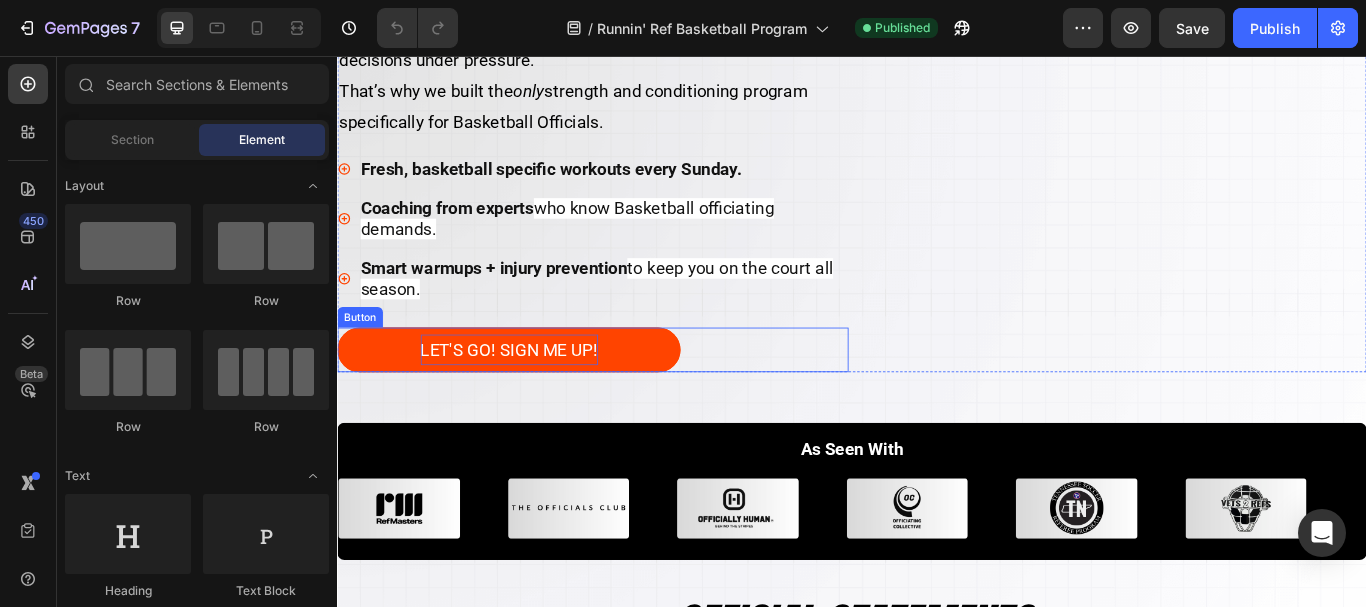 click on "LET'S GO! SIGN ME UP!" at bounding box center (537, 399) 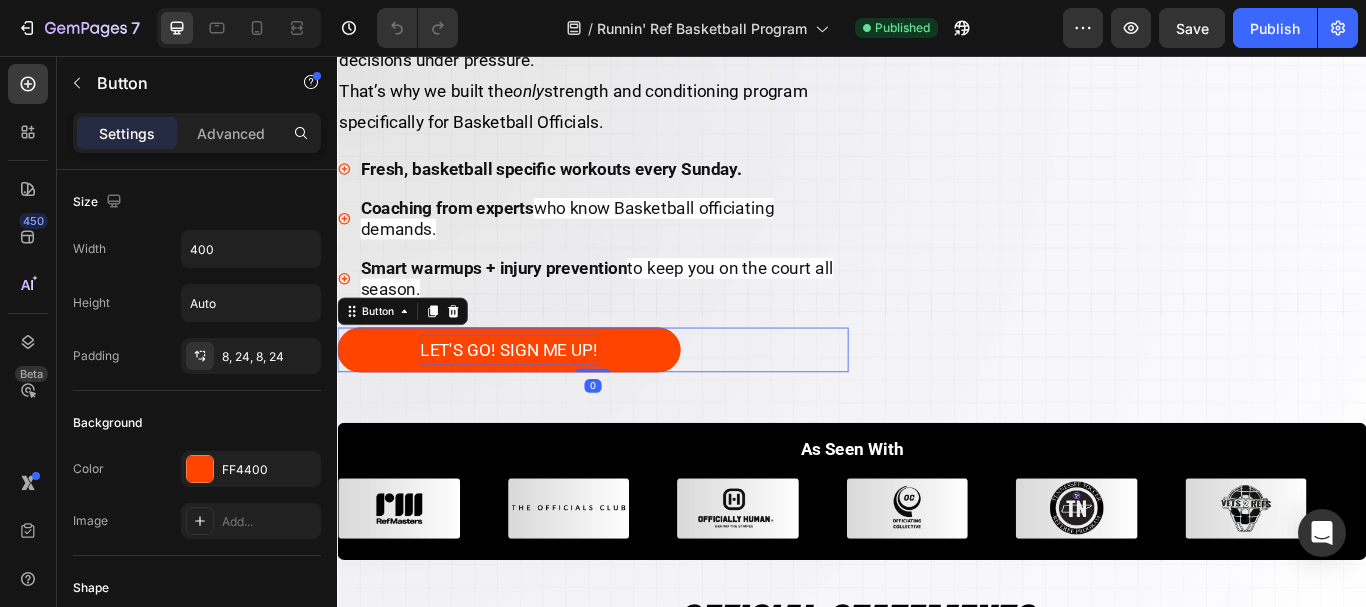 click on "LET'S GO! SIGN ME UP!" at bounding box center (537, 399) 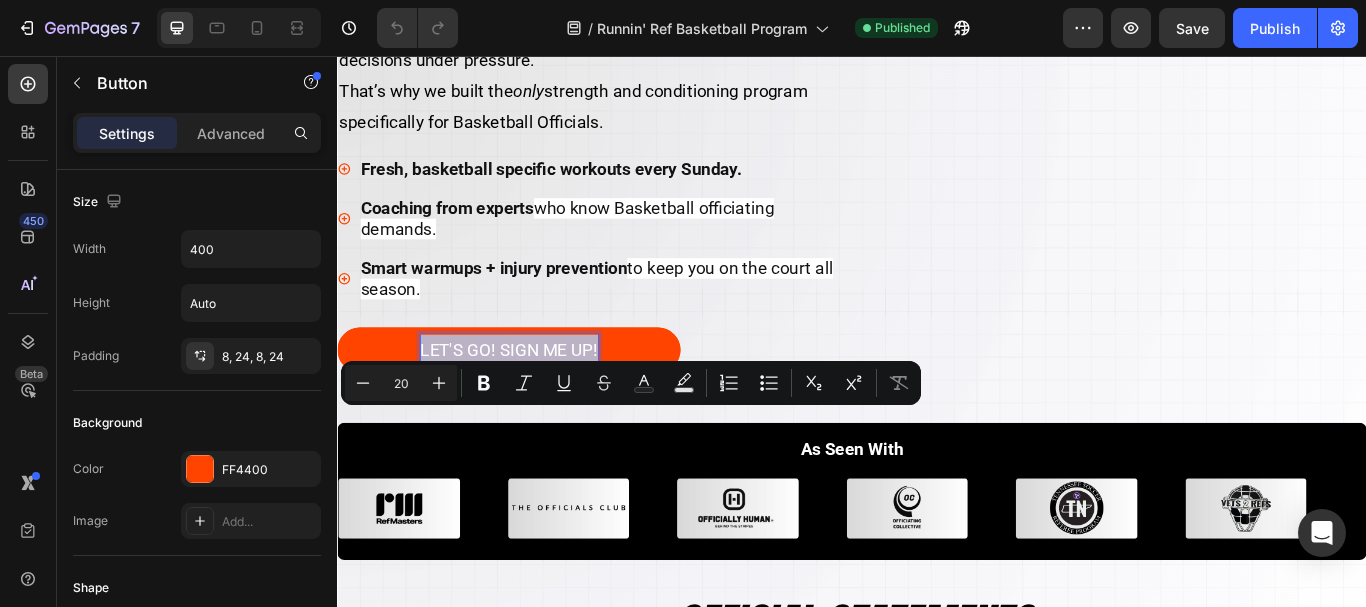 drag, startPoint x: 438, startPoint y: 479, endPoint x: 640, endPoint y: 486, distance: 202.12125 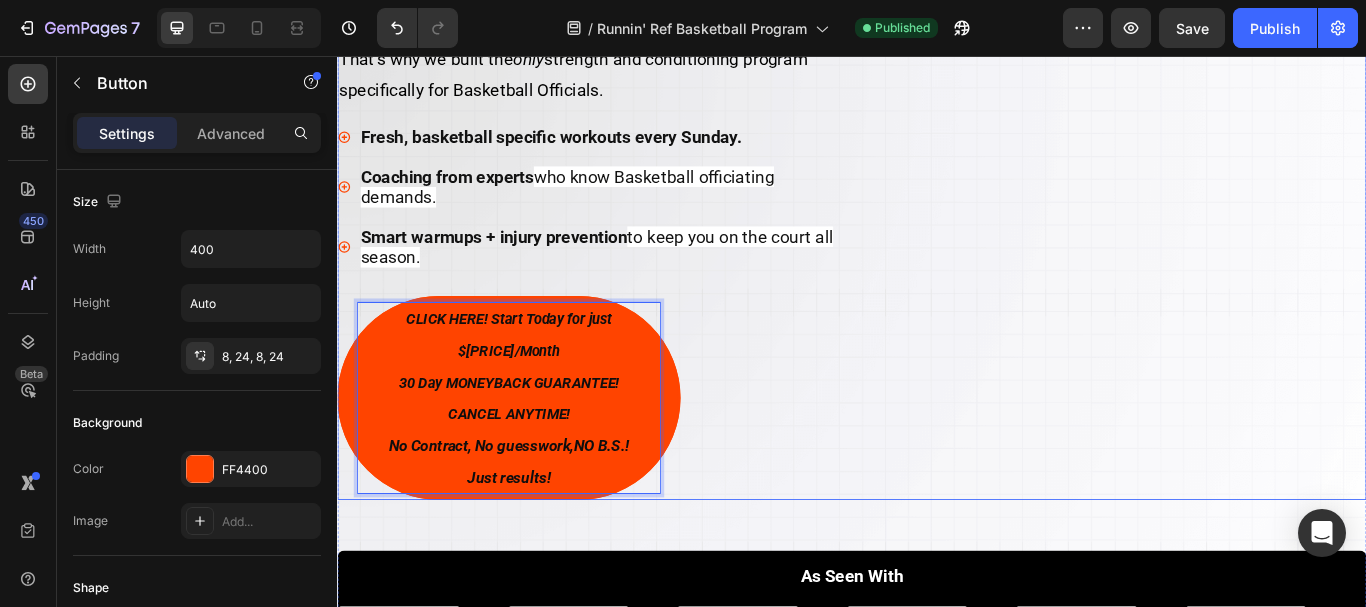 scroll, scrollTop: 800, scrollLeft: 0, axis: vertical 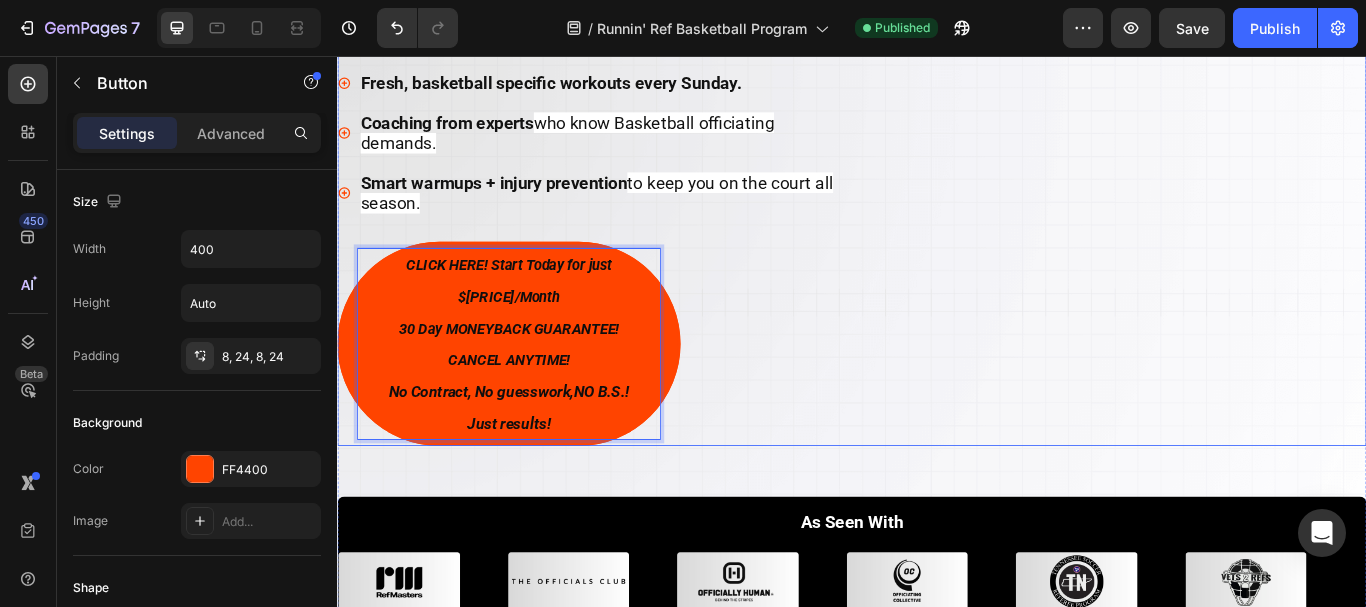 click on "Image Image" at bounding box center [1239, -19] 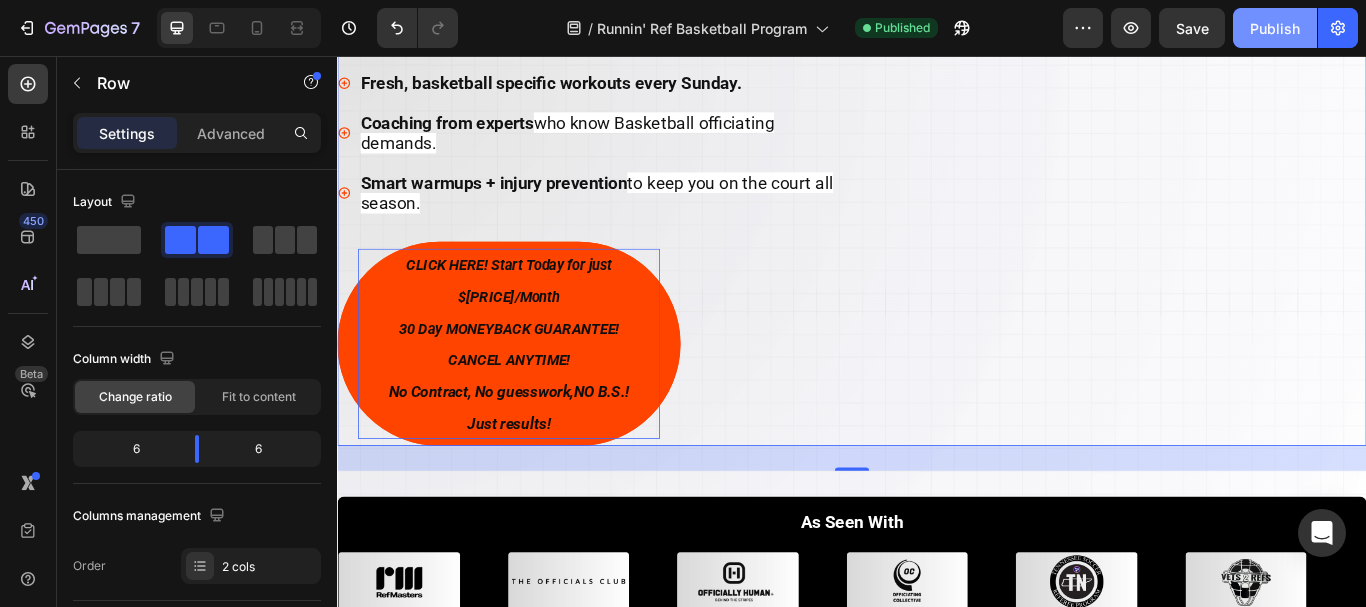 drag, startPoint x: 1277, startPoint y: 21, endPoint x: 1006, endPoint y: 93, distance: 280.4015 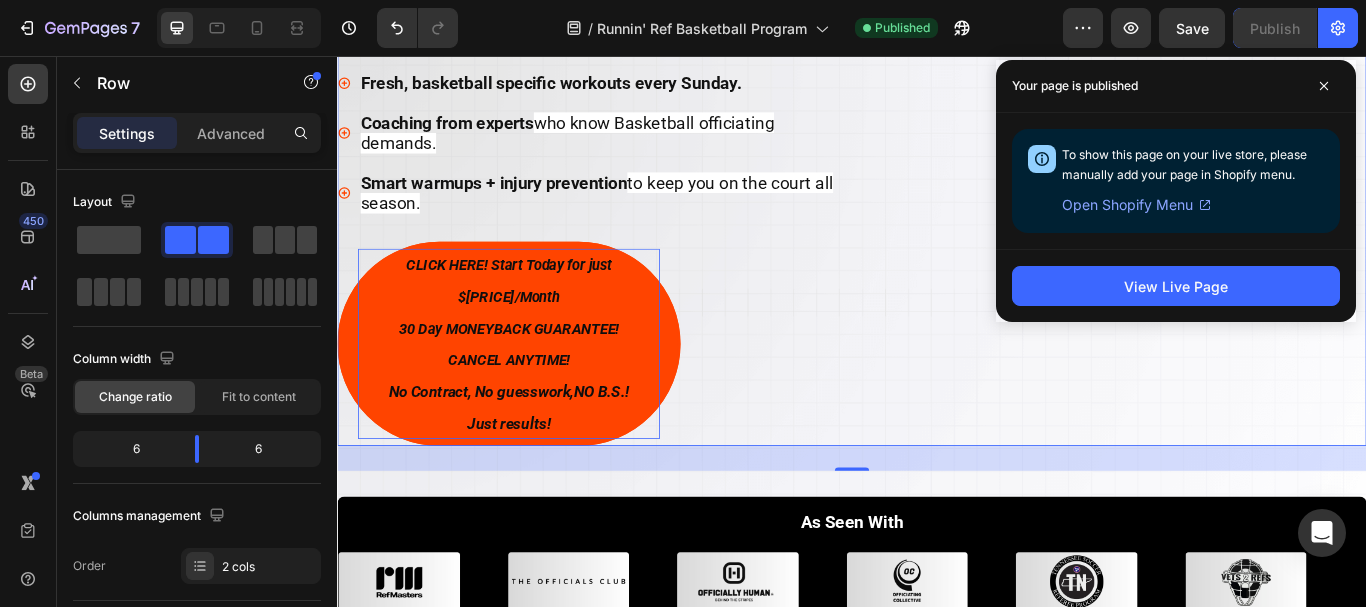 click on "Image Image" at bounding box center [1239, -19] 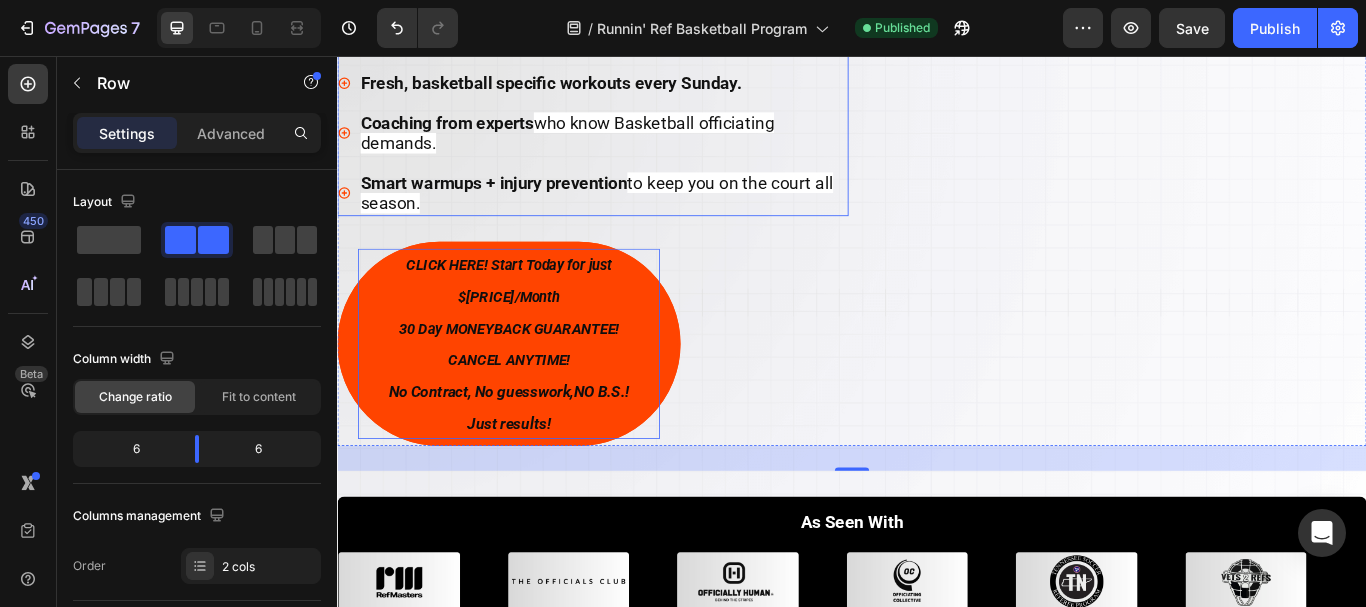 click on "who know [SPORT] officiating demands." at bounding box center (605, 146) 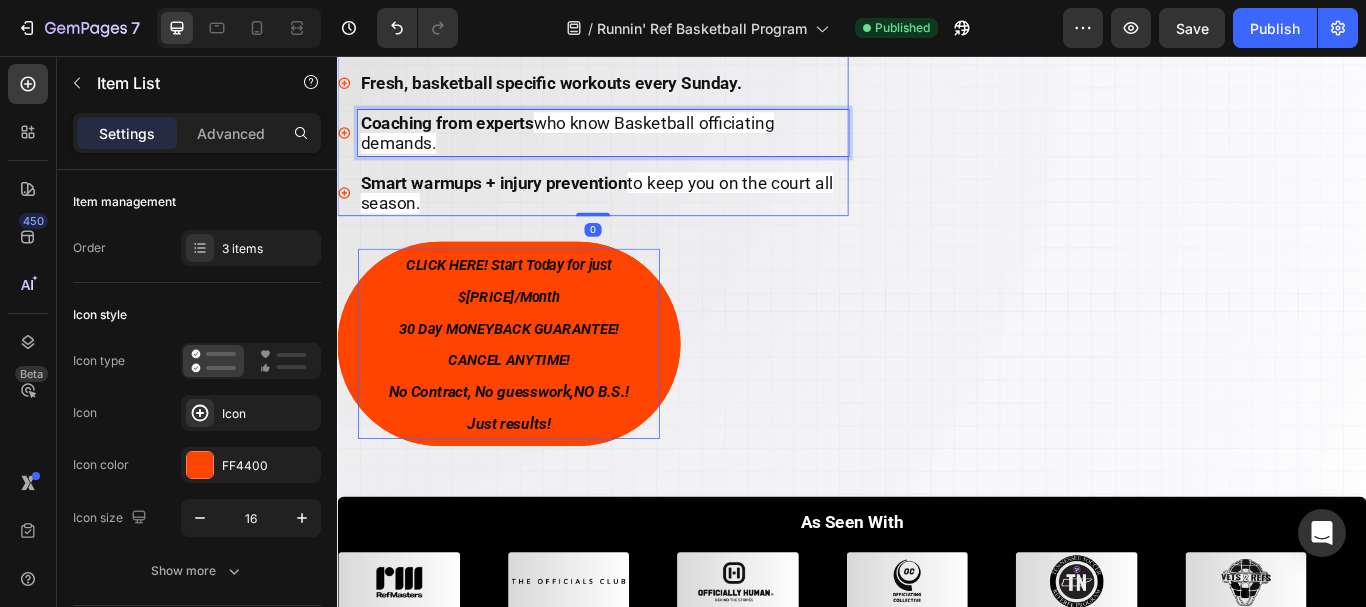 click on "who know [SPORT] officiating demands." at bounding box center [605, 146] 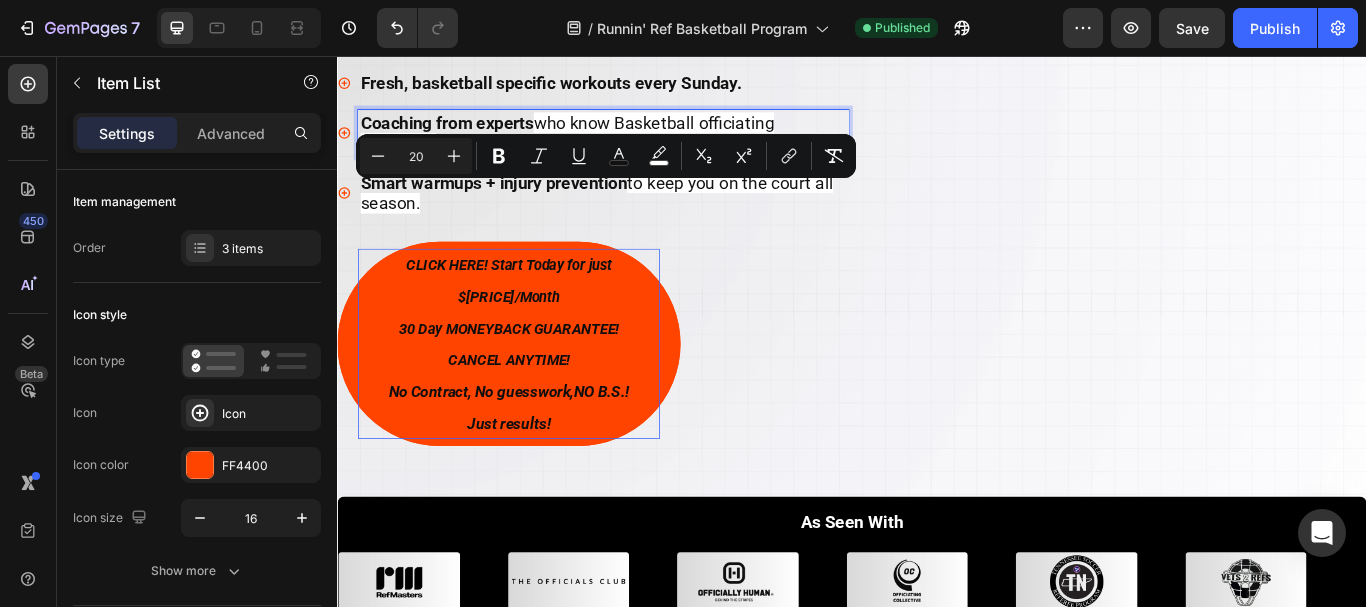 drag, startPoint x: 577, startPoint y: 215, endPoint x: 848, endPoint y: 229, distance: 271.3614 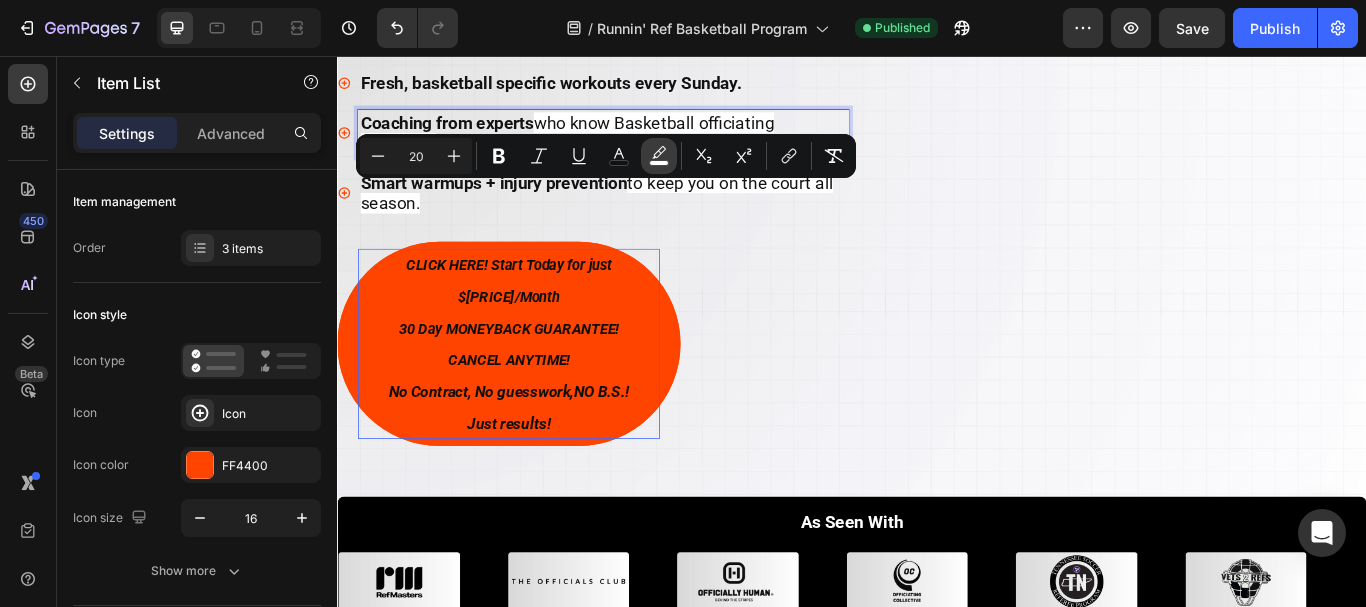 click 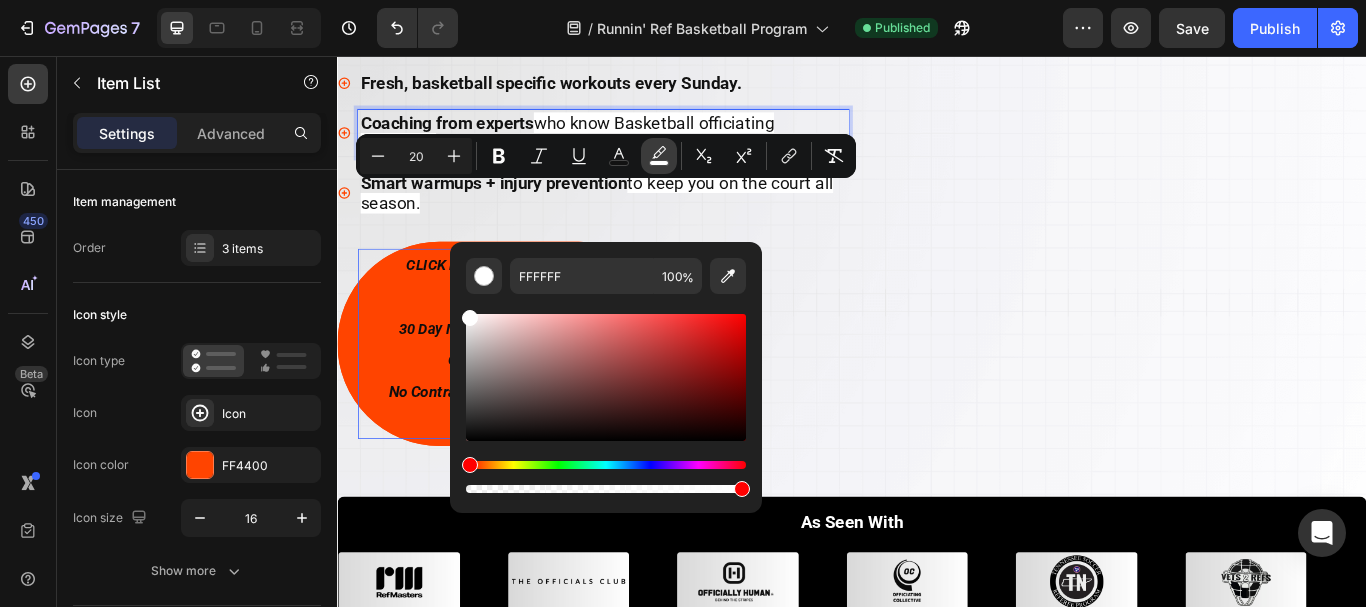 click 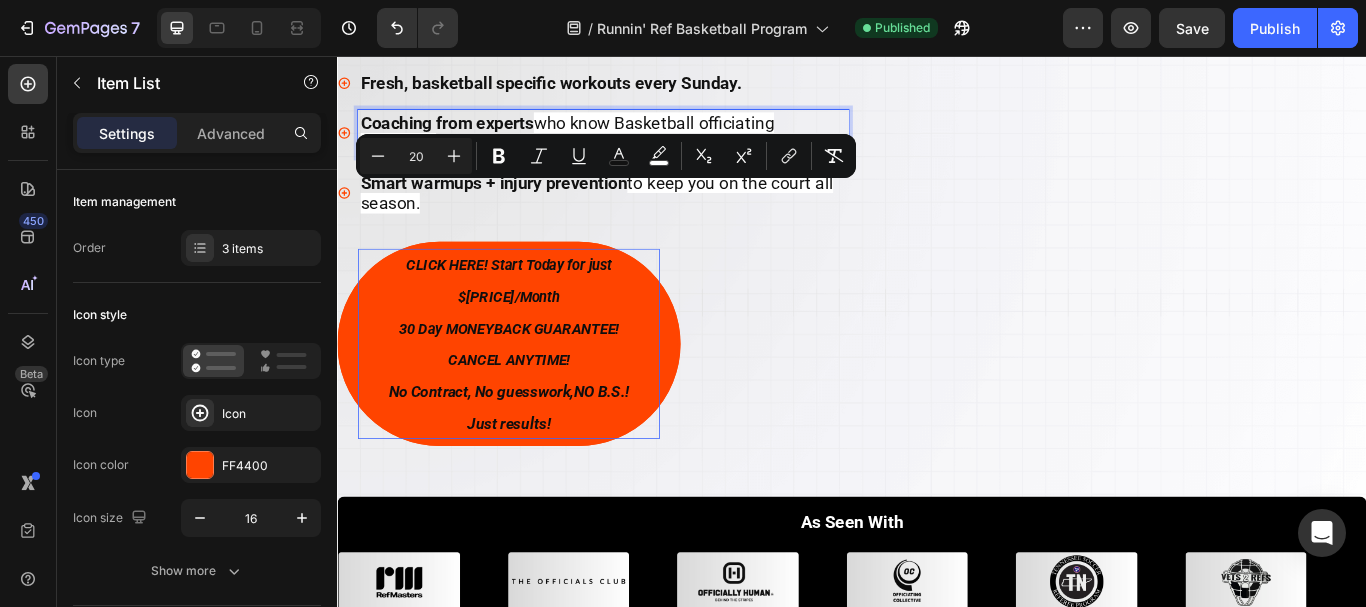 click on "Coaching from experts  who know Basketball officiating demands." at bounding box center [647, 146] 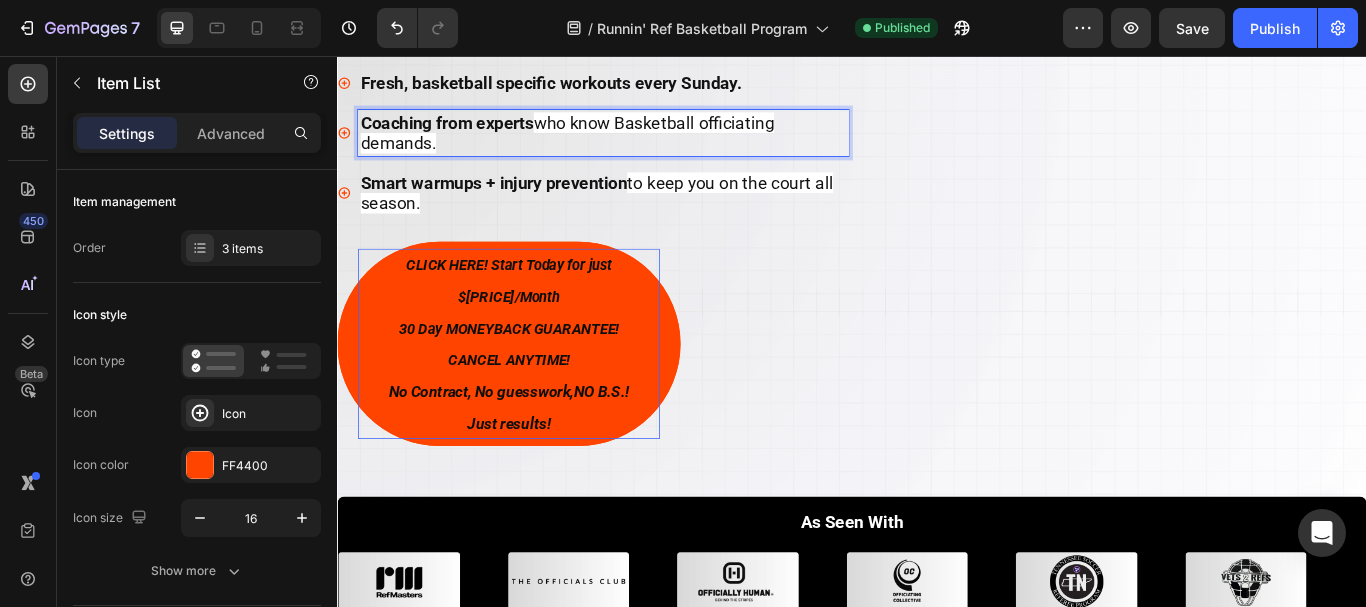 click on "who know [SPORT] officiating demands." at bounding box center (605, 146) 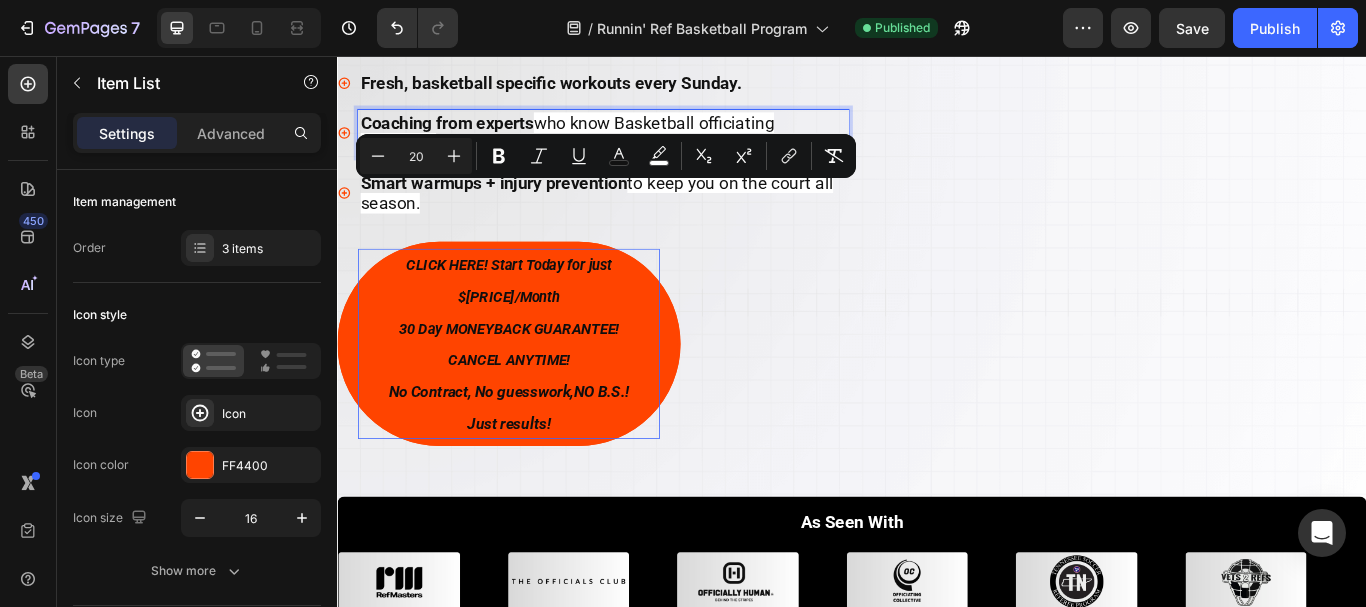 drag, startPoint x: 572, startPoint y: 214, endPoint x: 704, endPoint y: 230, distance: 132.96616 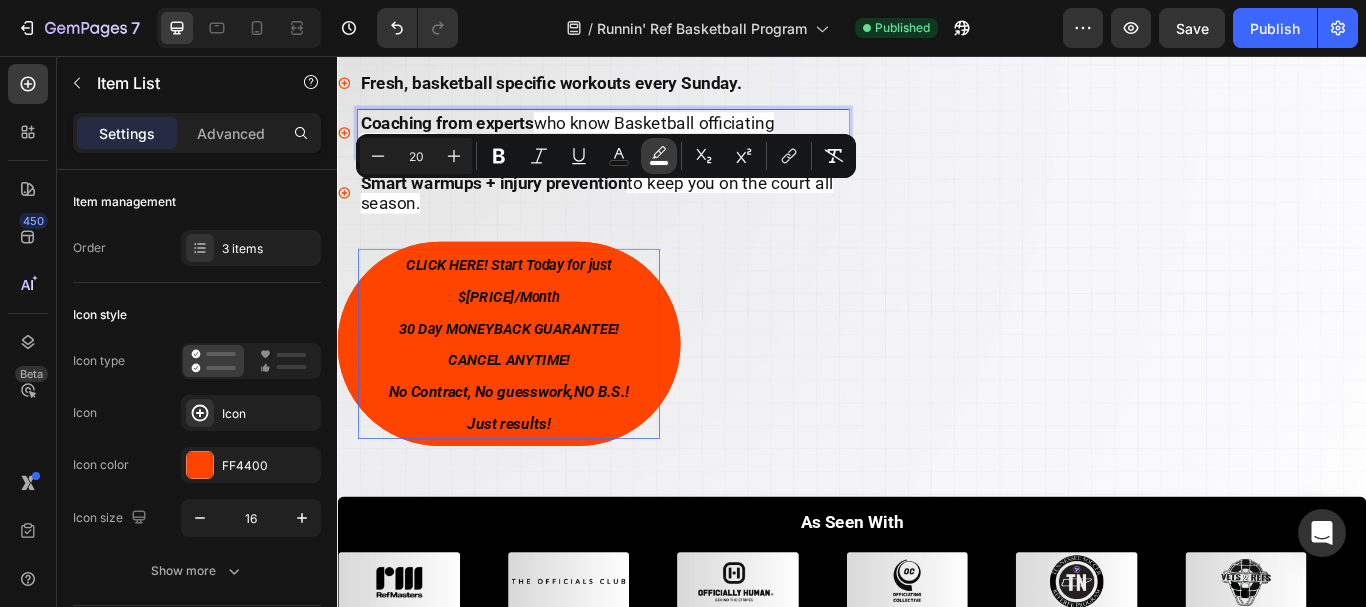 click 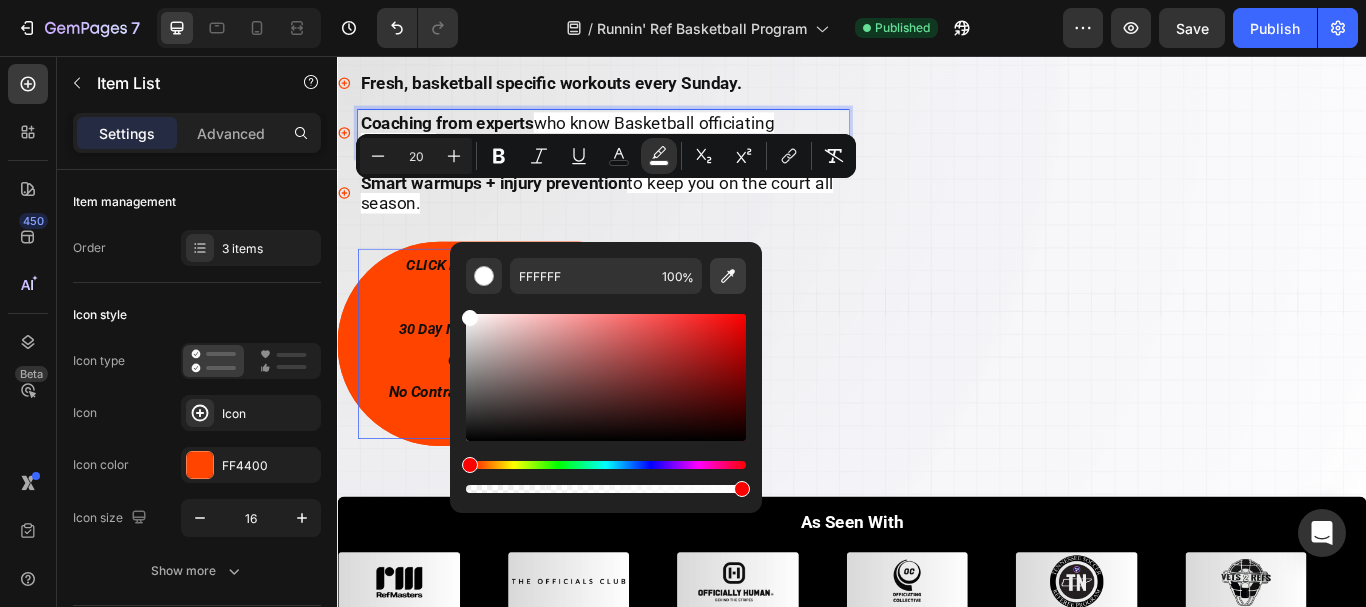 click 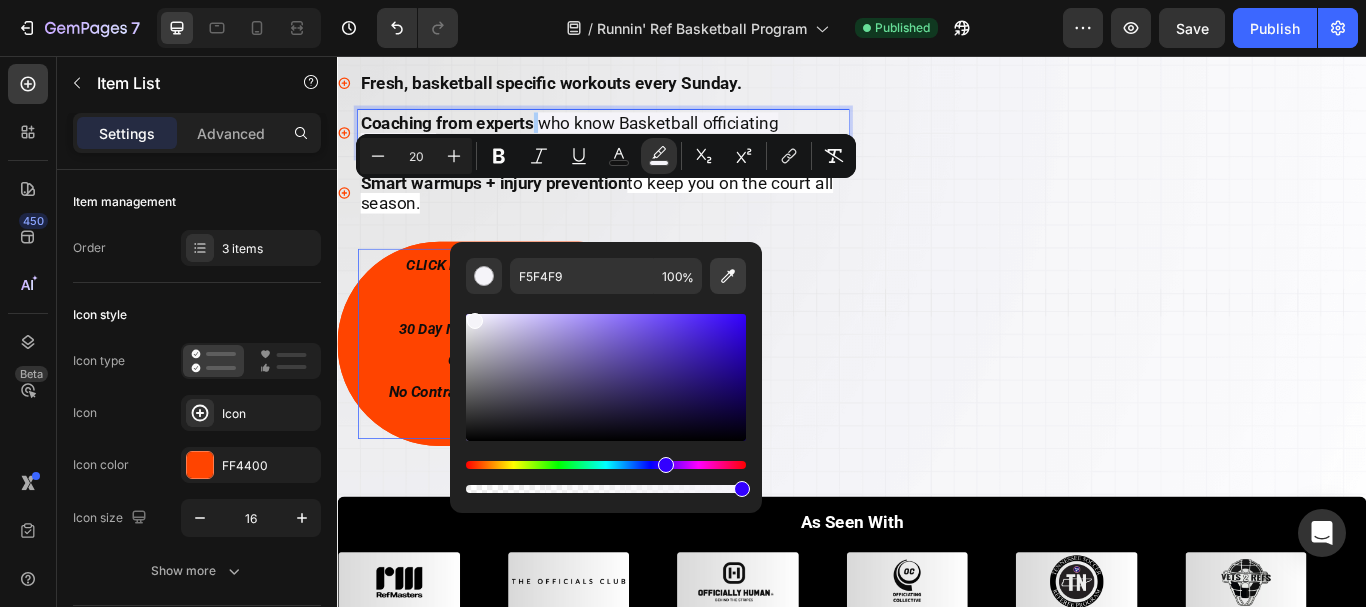 click 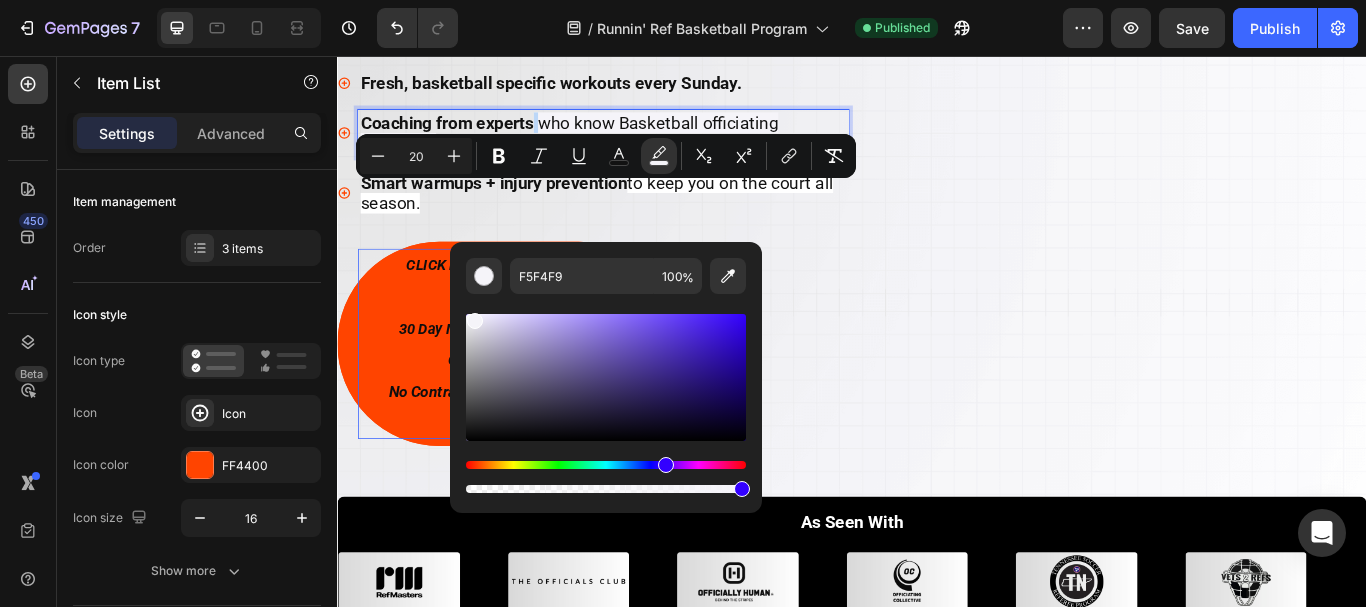 type on "F2F2F4" 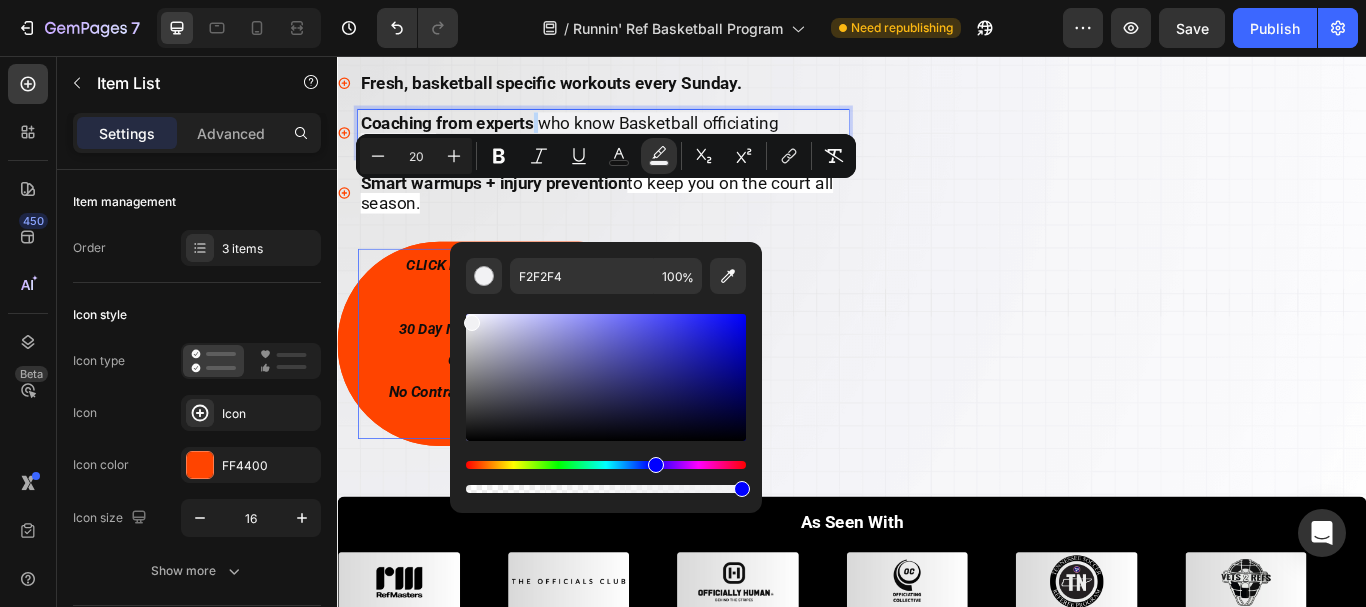 click on "Coaching from experts   who know Basketball officiating demands." at bounding box center (647, 146) 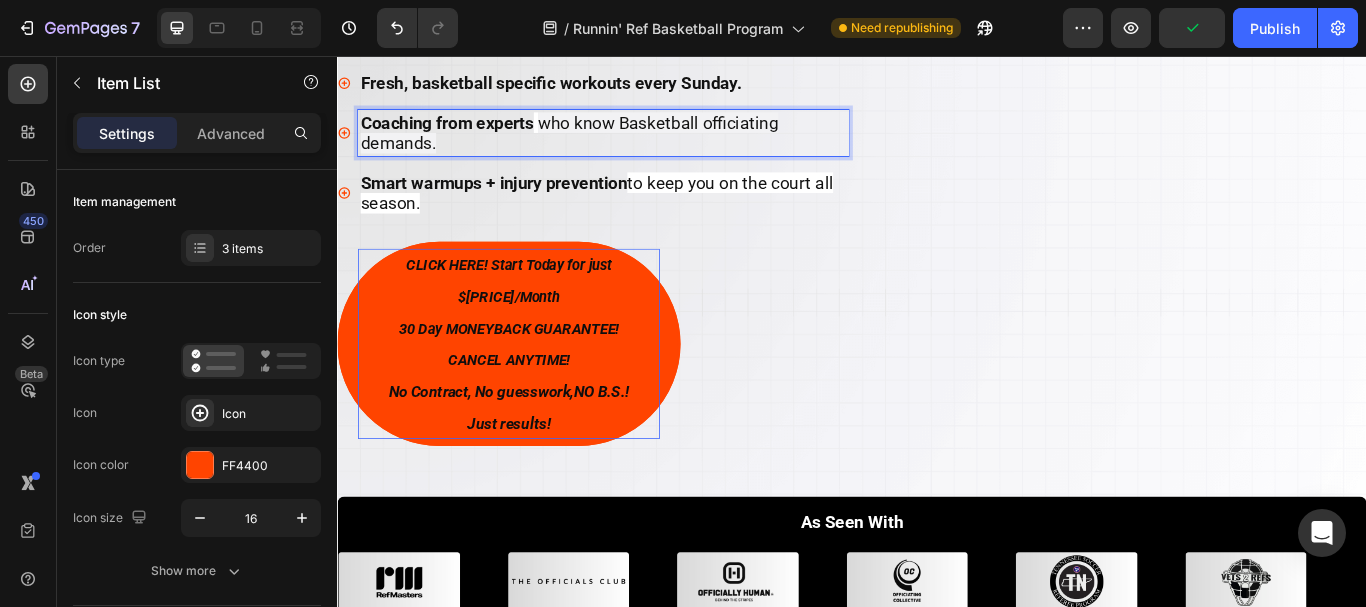 click on "who know [SPORT] officiating demands." at bounding box center (607, 146) 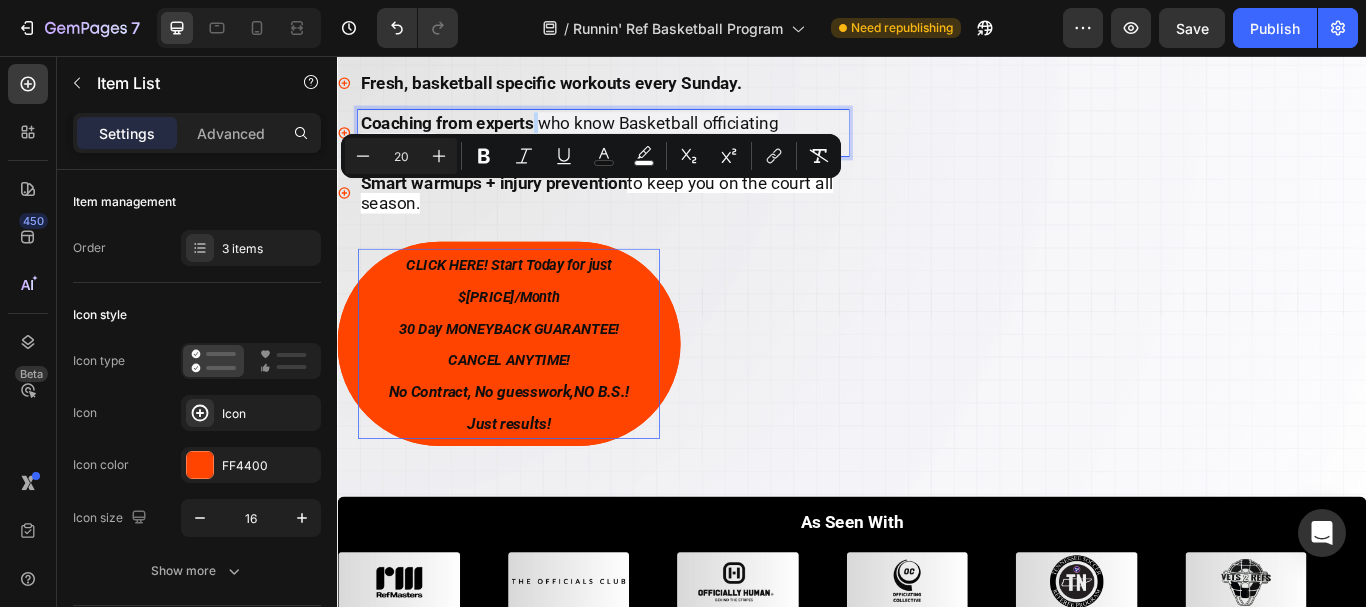 drag, startPoint x: 578, startPoint y: 219, endPoint x: 566, endPoint y: 215, distance: 12.649111 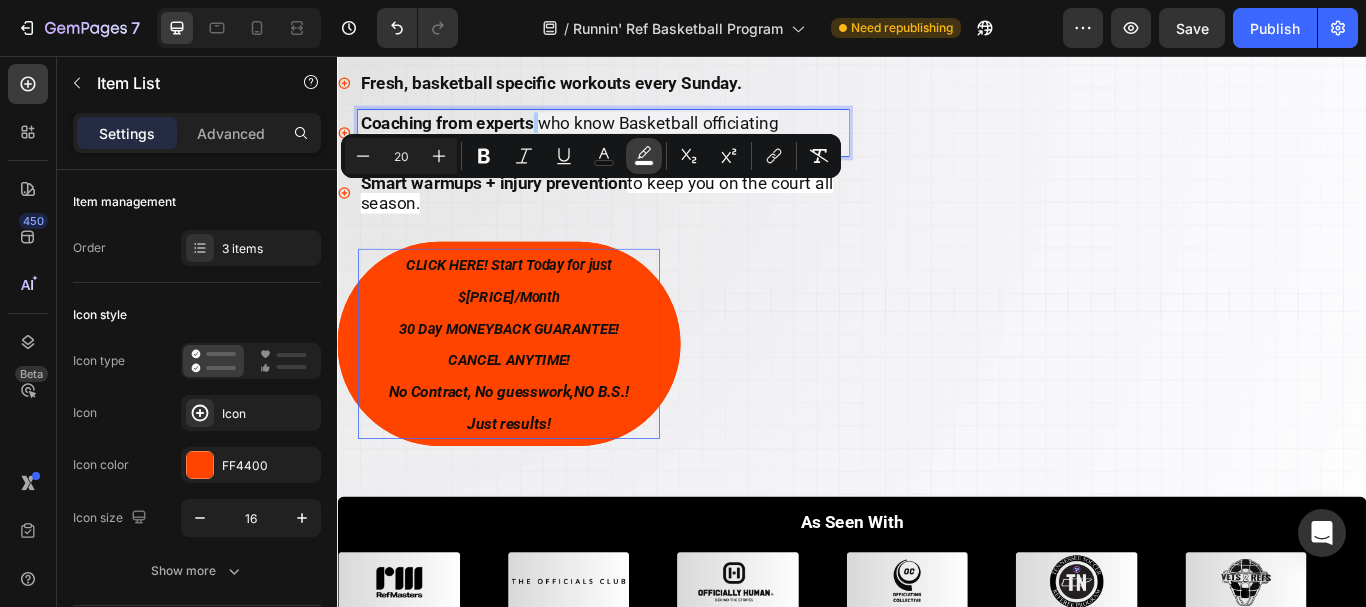 click 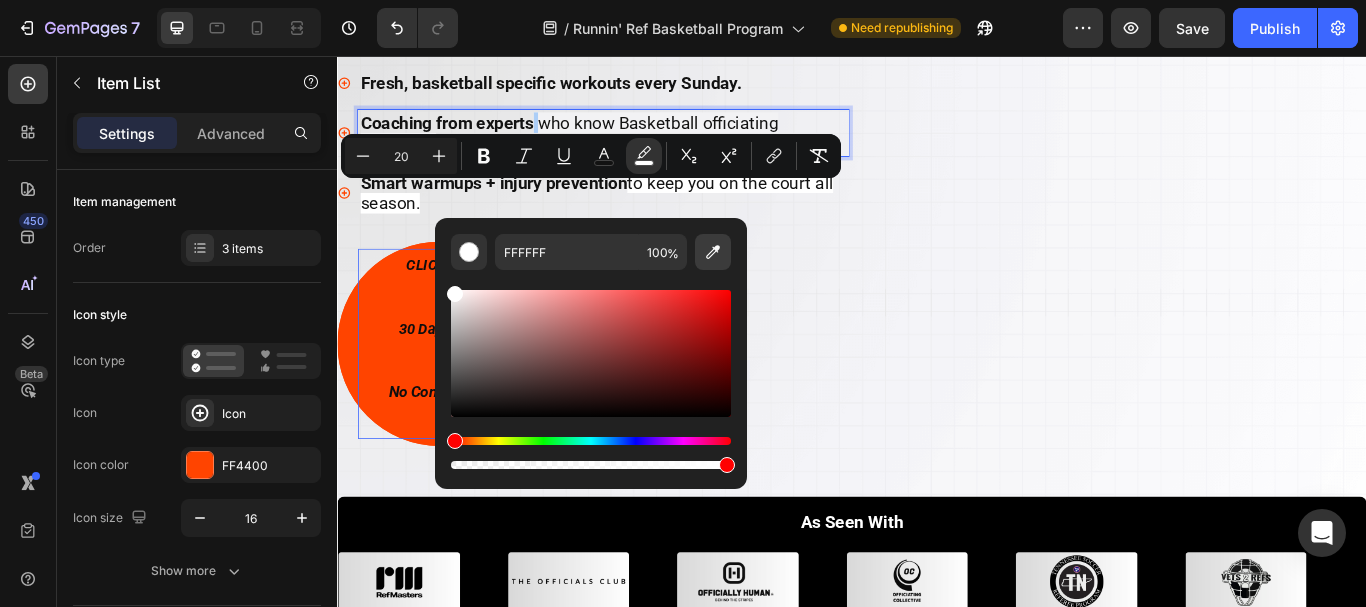 click 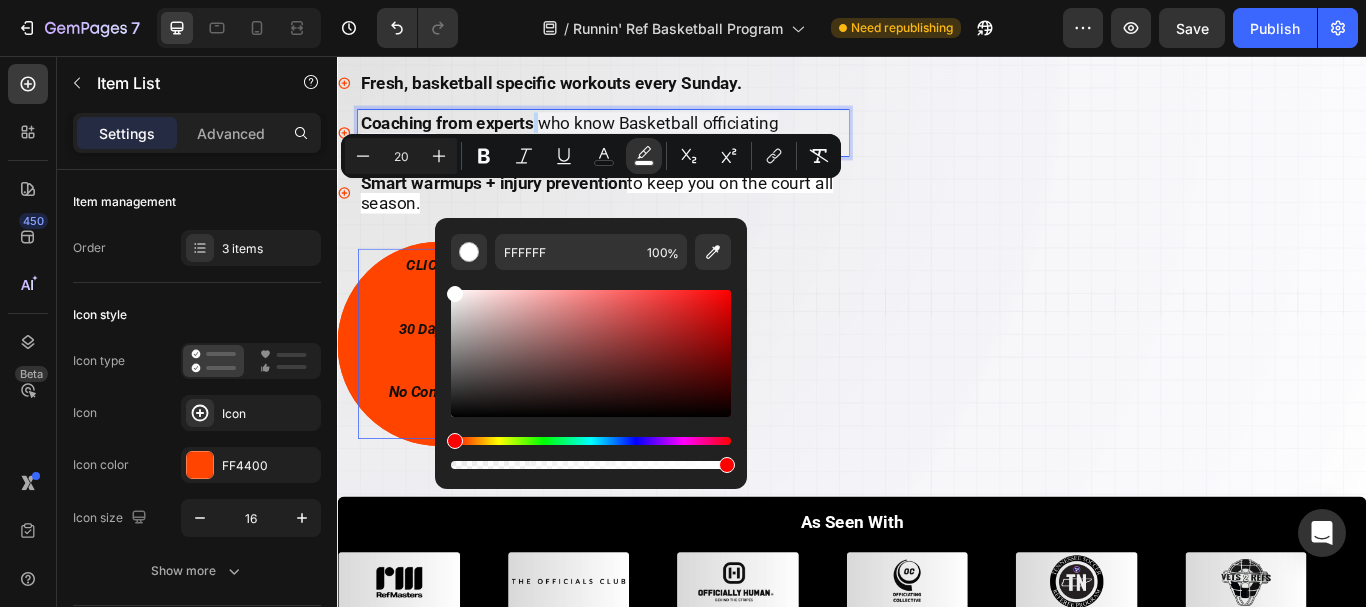 type on "F4F4F8" 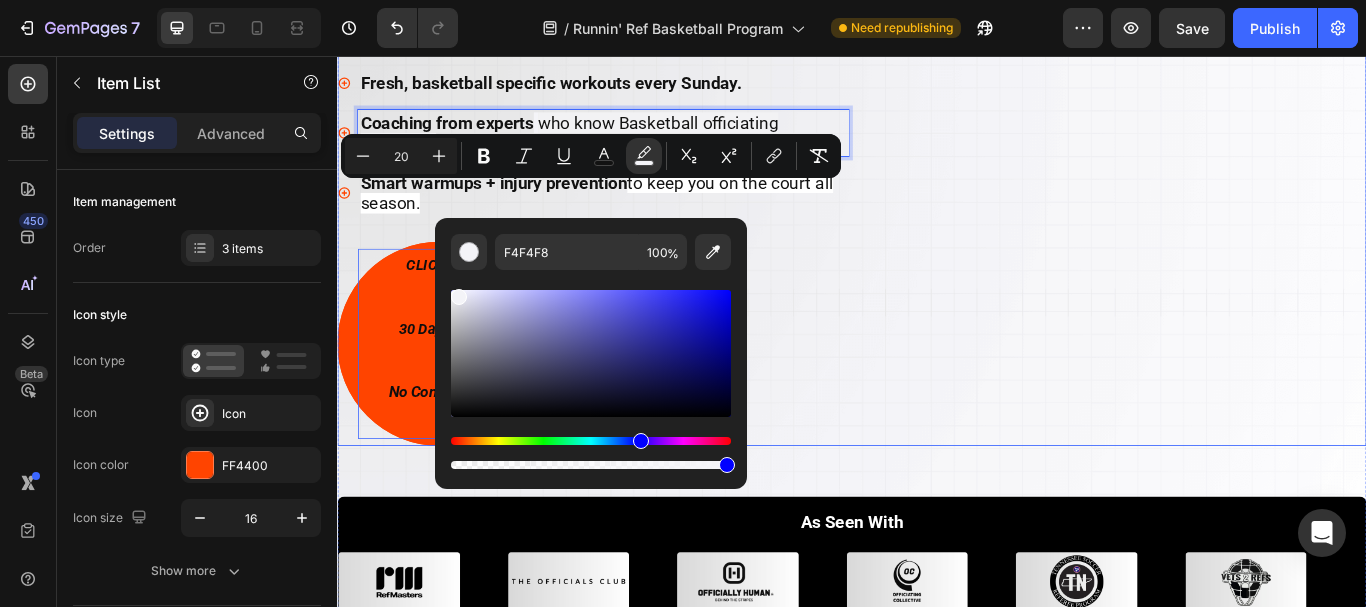 click on "Image Image" at bounding box center [1239, -19] 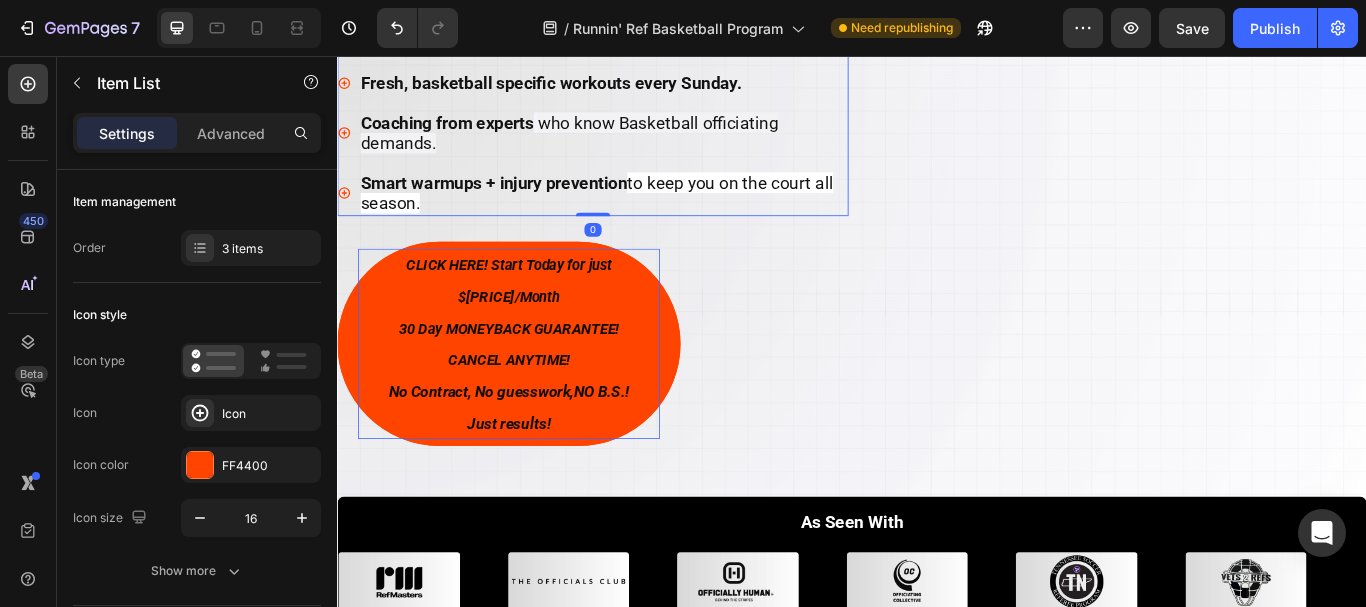 click on "to keep you on the court all season." at bounding box center [639, 216] 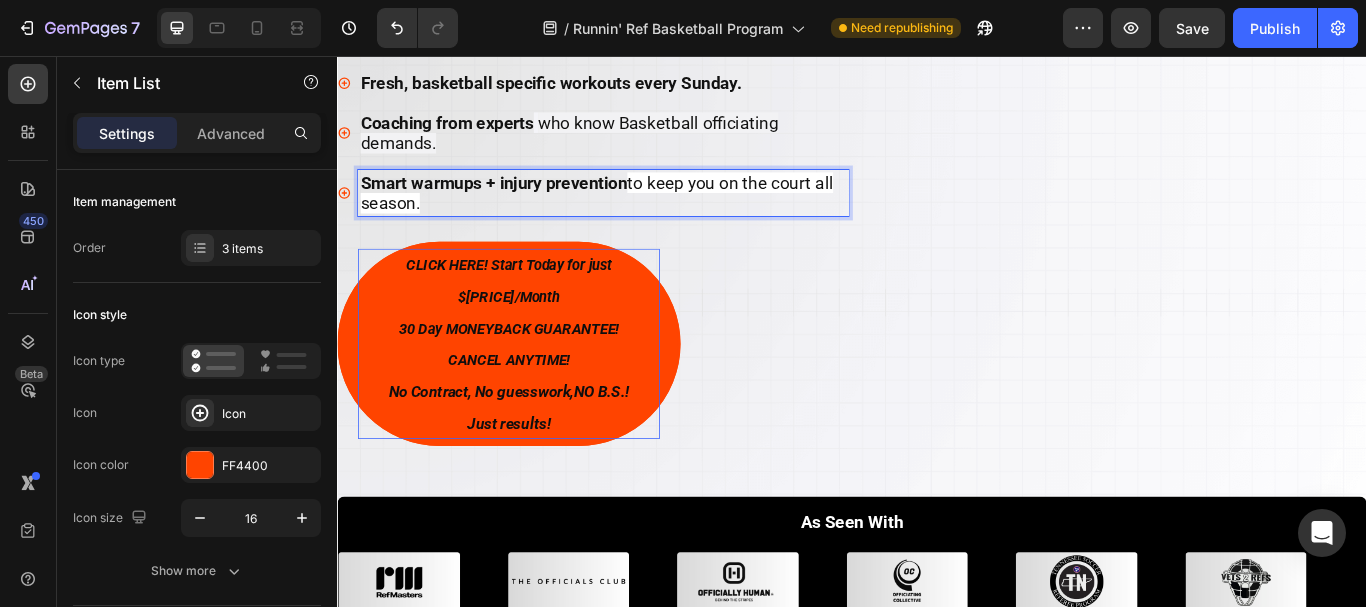 drag, startPoint x: 679, startPoint y: 290, endPoint x: 686, endPoint y: 278, distance: 13.892444 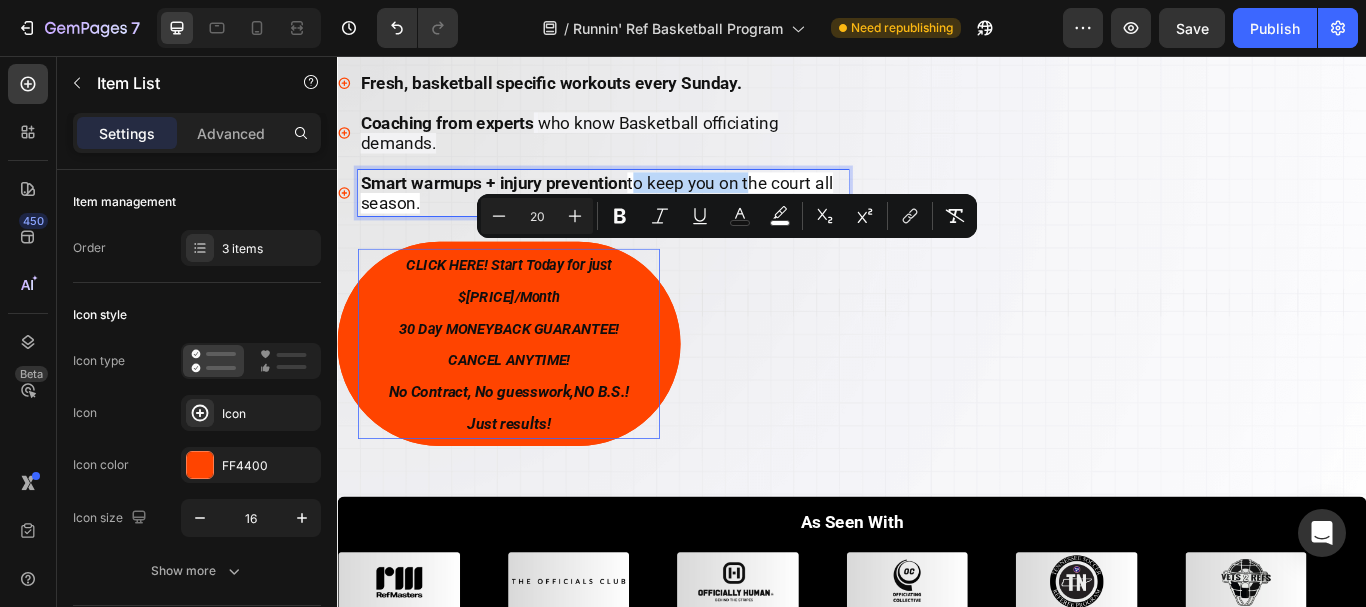 drag, startPoint x: 683, startPoint y: 285, endPoint x: 820, endPoint y: 296, distance: 137.4409 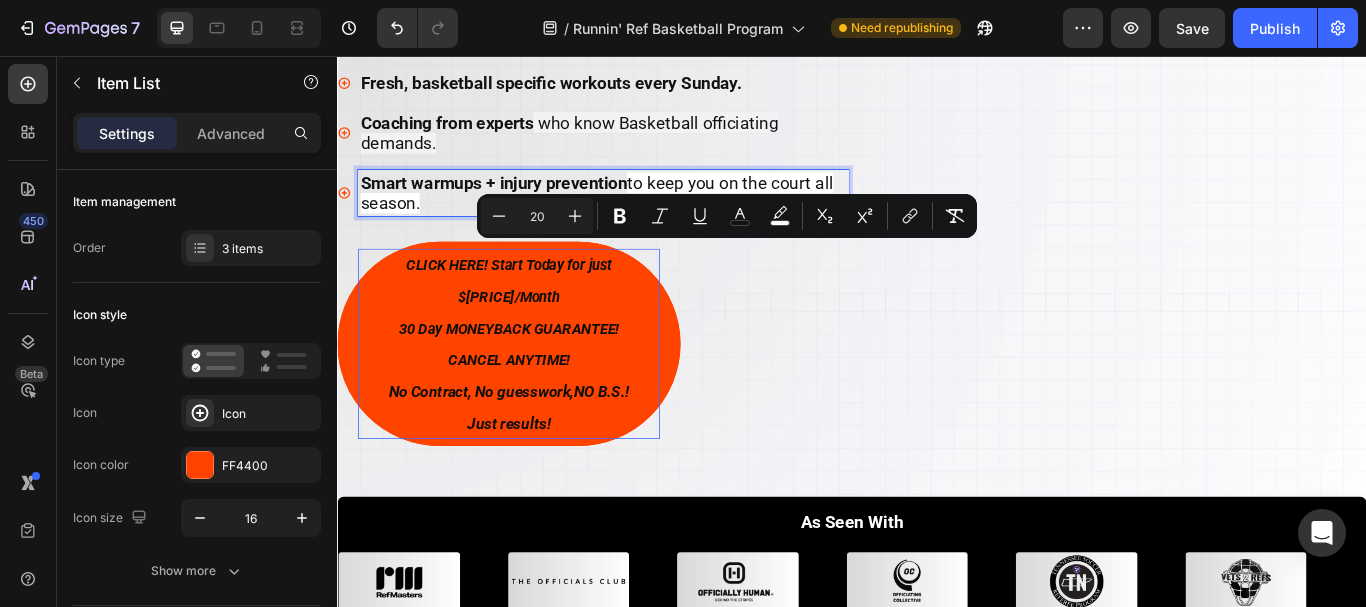 click on "Smart warmups + injury prevention  to keep you on the court all season." at bounding box center (647, 216) 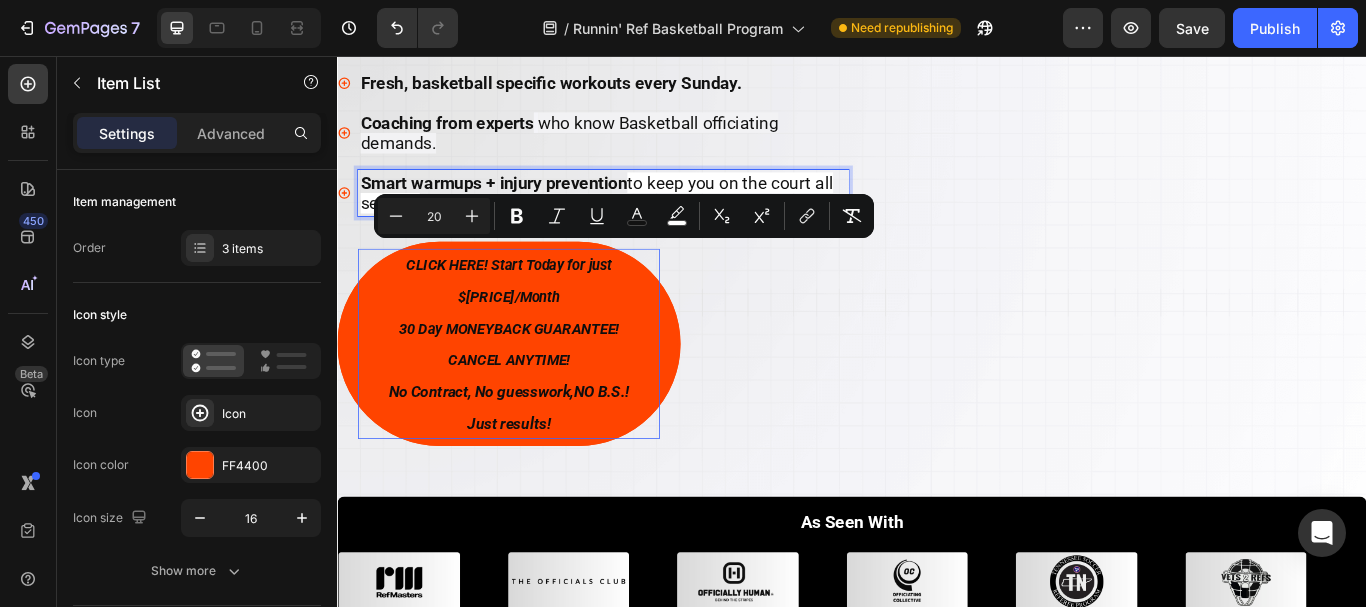 drag, startPoint x: 478, startPoint y: 300, endPoint x: 676, endPoint y: 270, distance: 200.25983 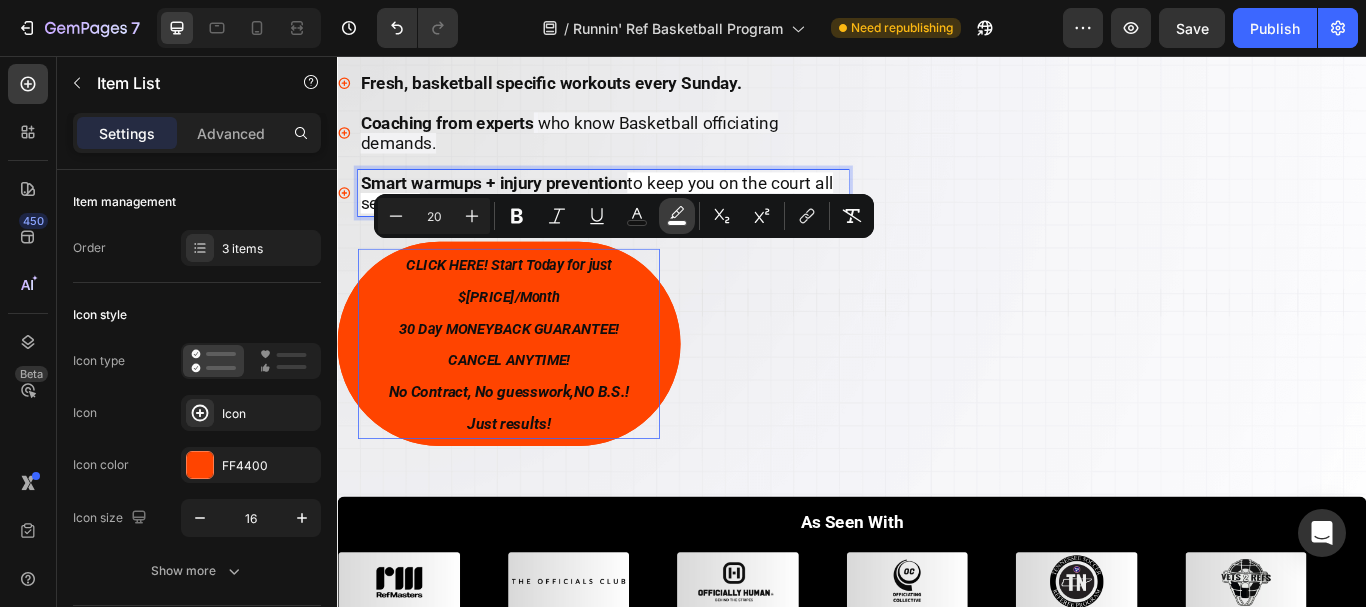 click 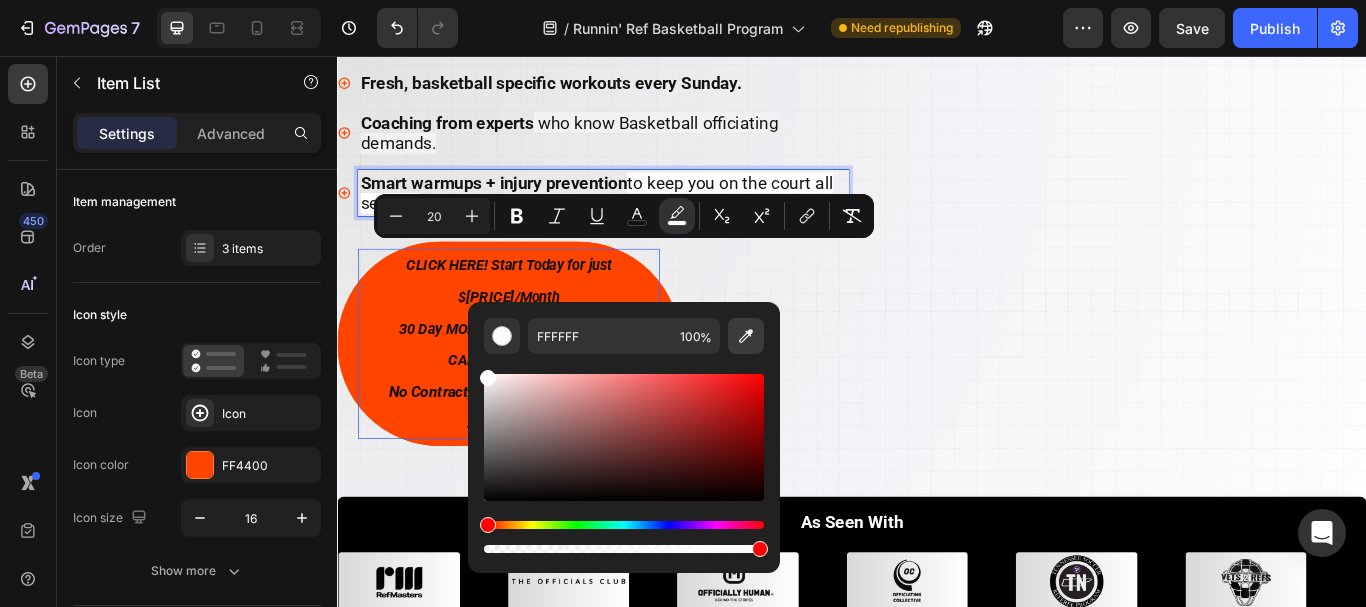 click 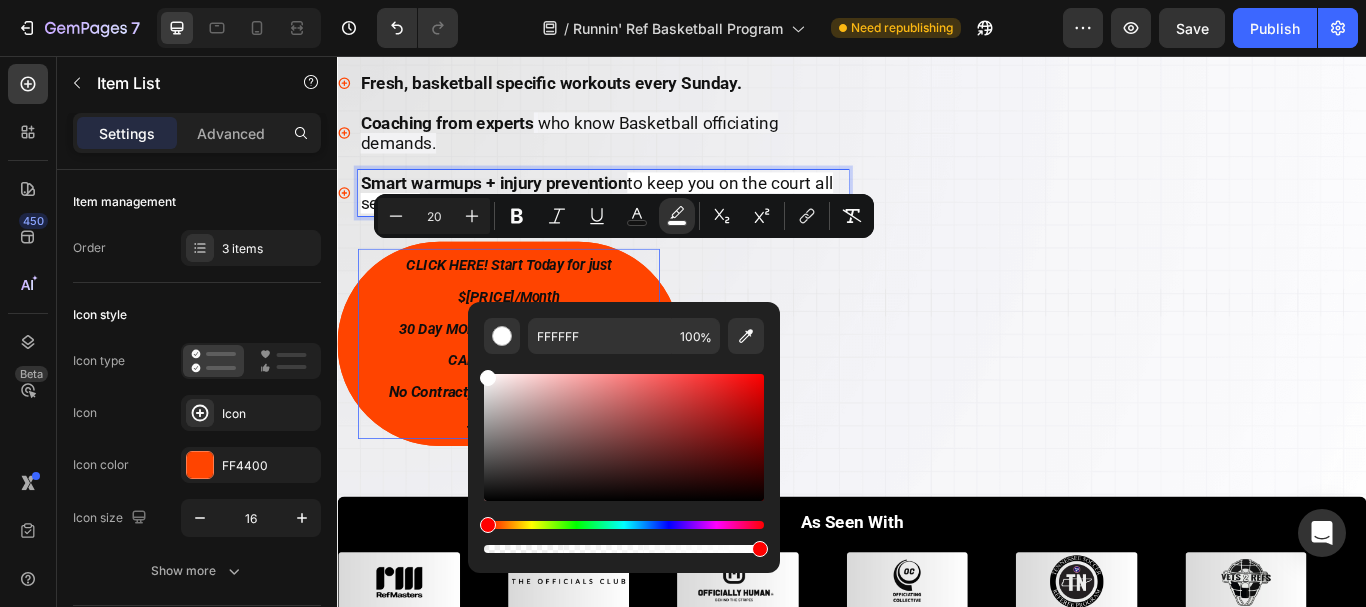 type on "F4F3F8" 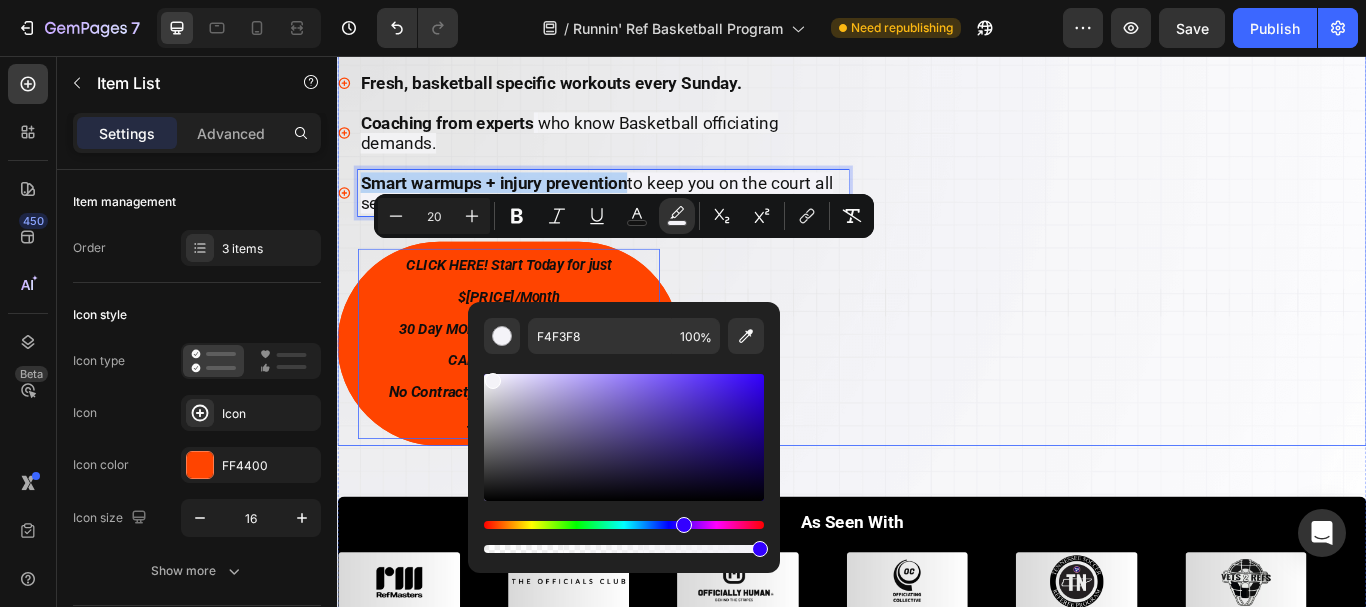 click on "Image Image" at bounding box center [1239, -19] 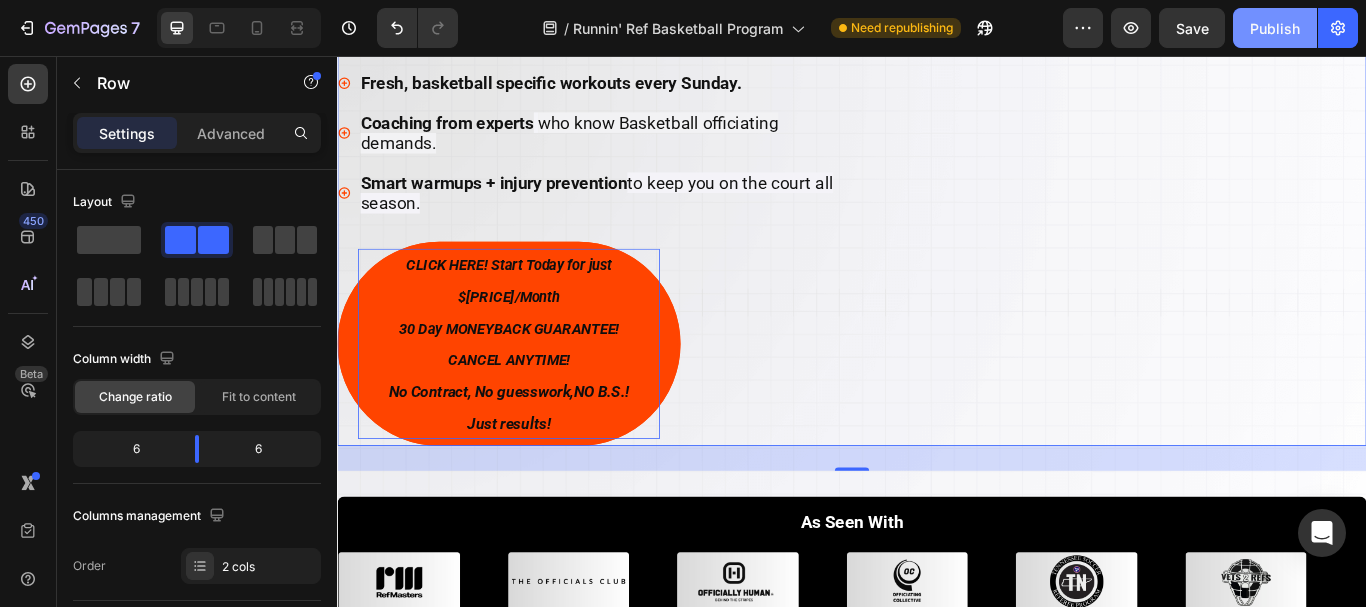 drag, startPoint x: 1269, startPoint y: 31, endPoint x: 1050, endPoint y: 30, distance: 219.00229 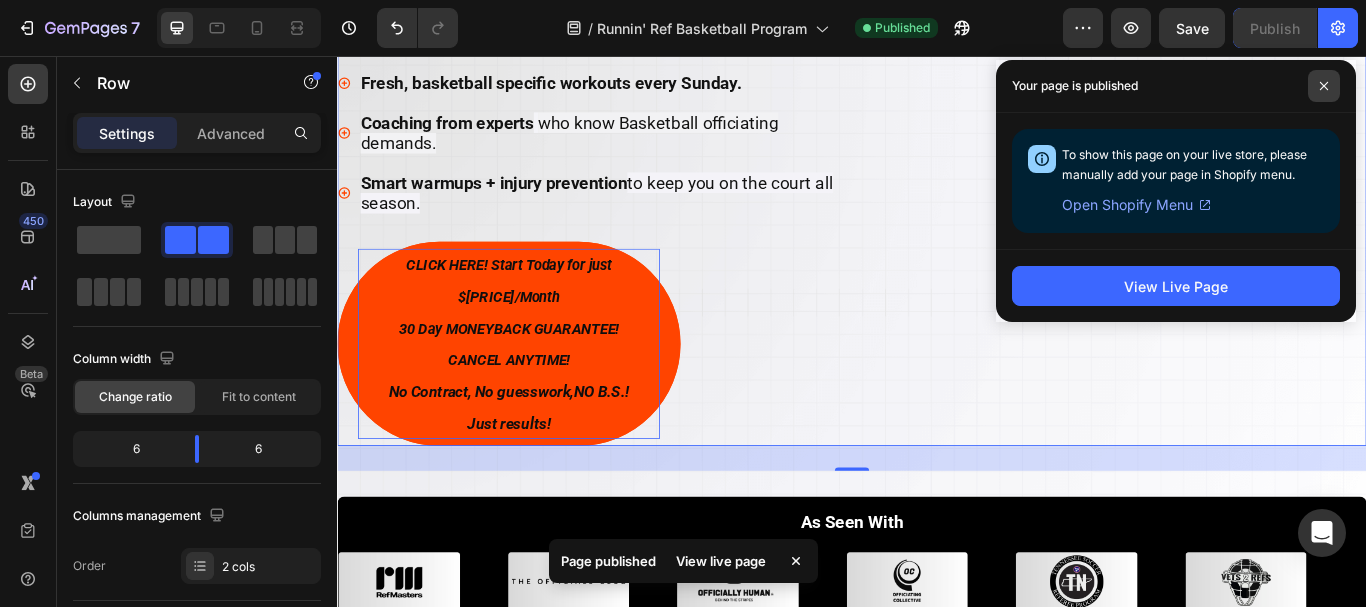 click at bounding box center (1324, 86) 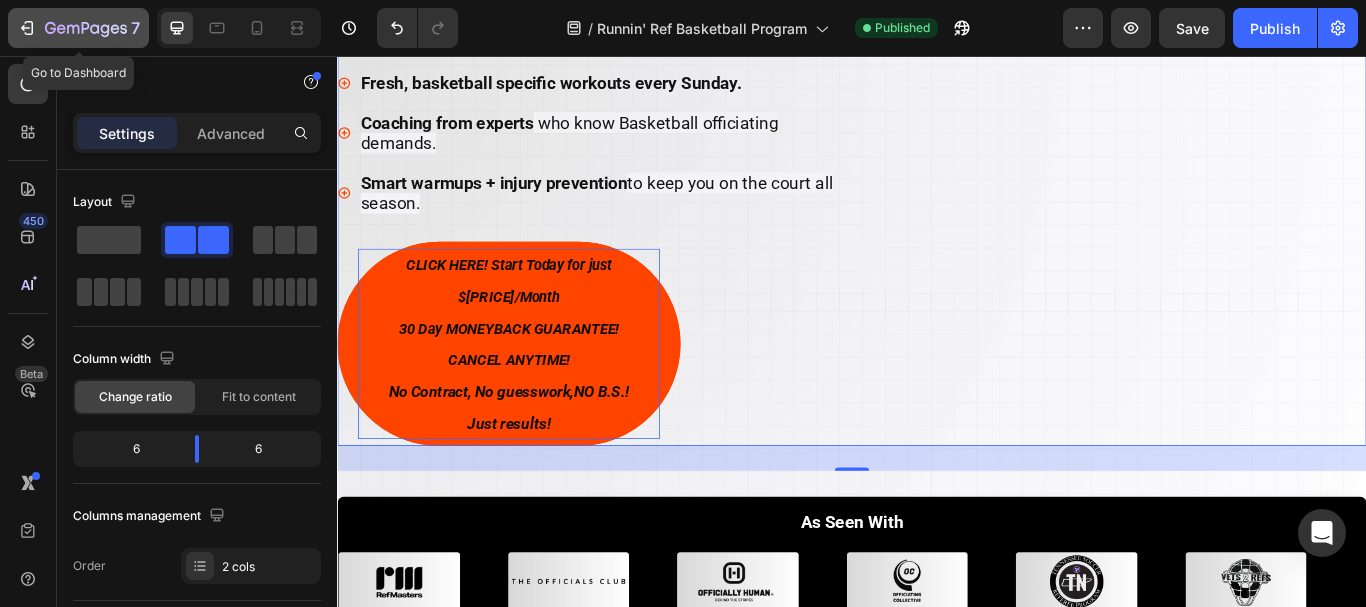 click 